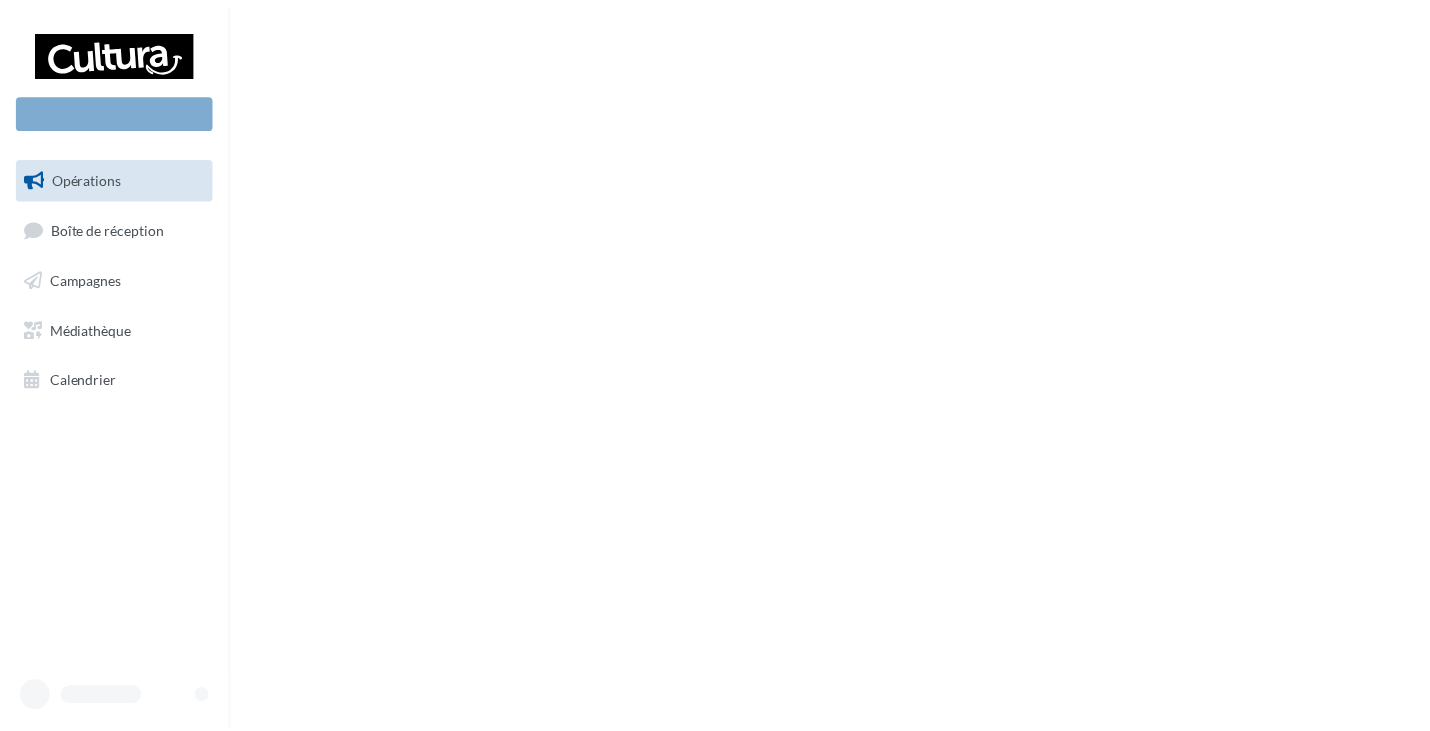 scroll, scrollTop: 0, scrollLeft: 0, axis: both 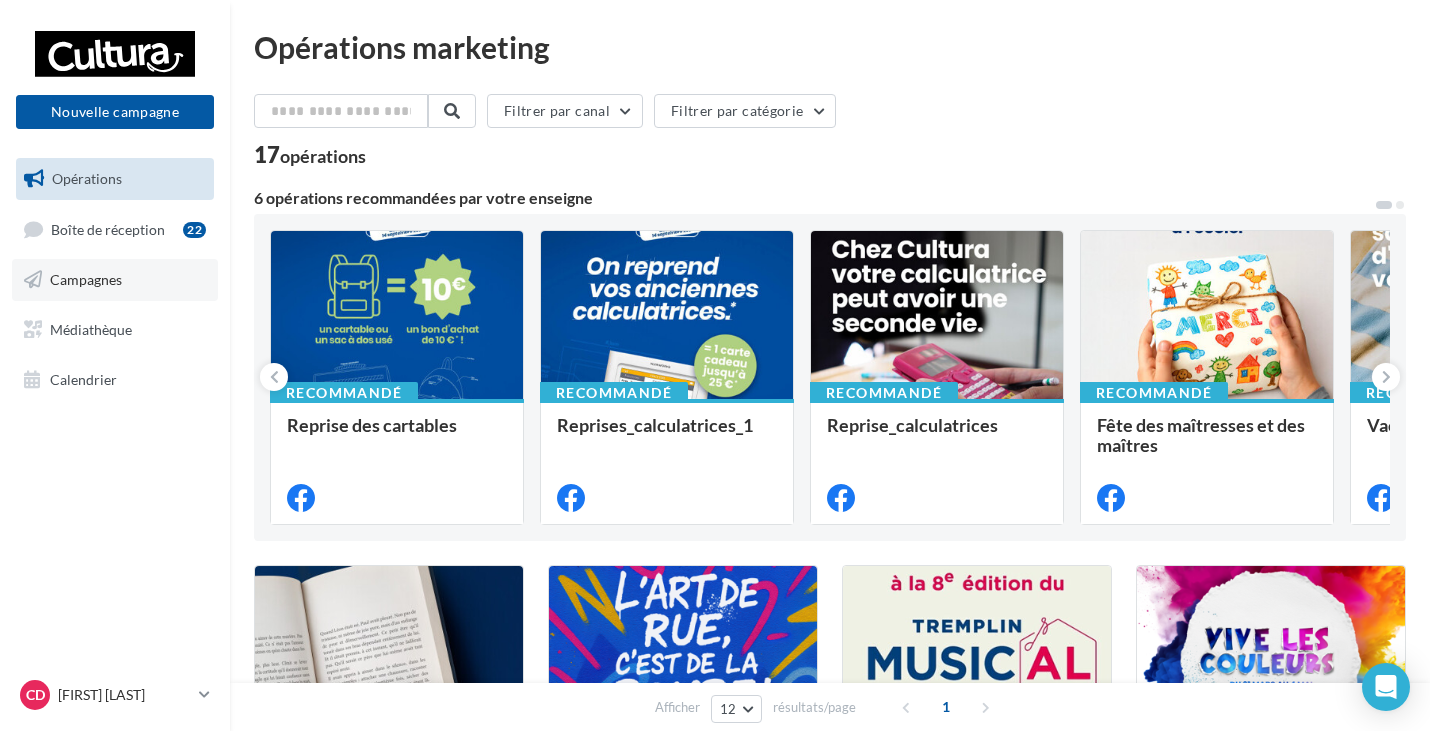 click on "Campagnes" at bounding box center [115, 280] 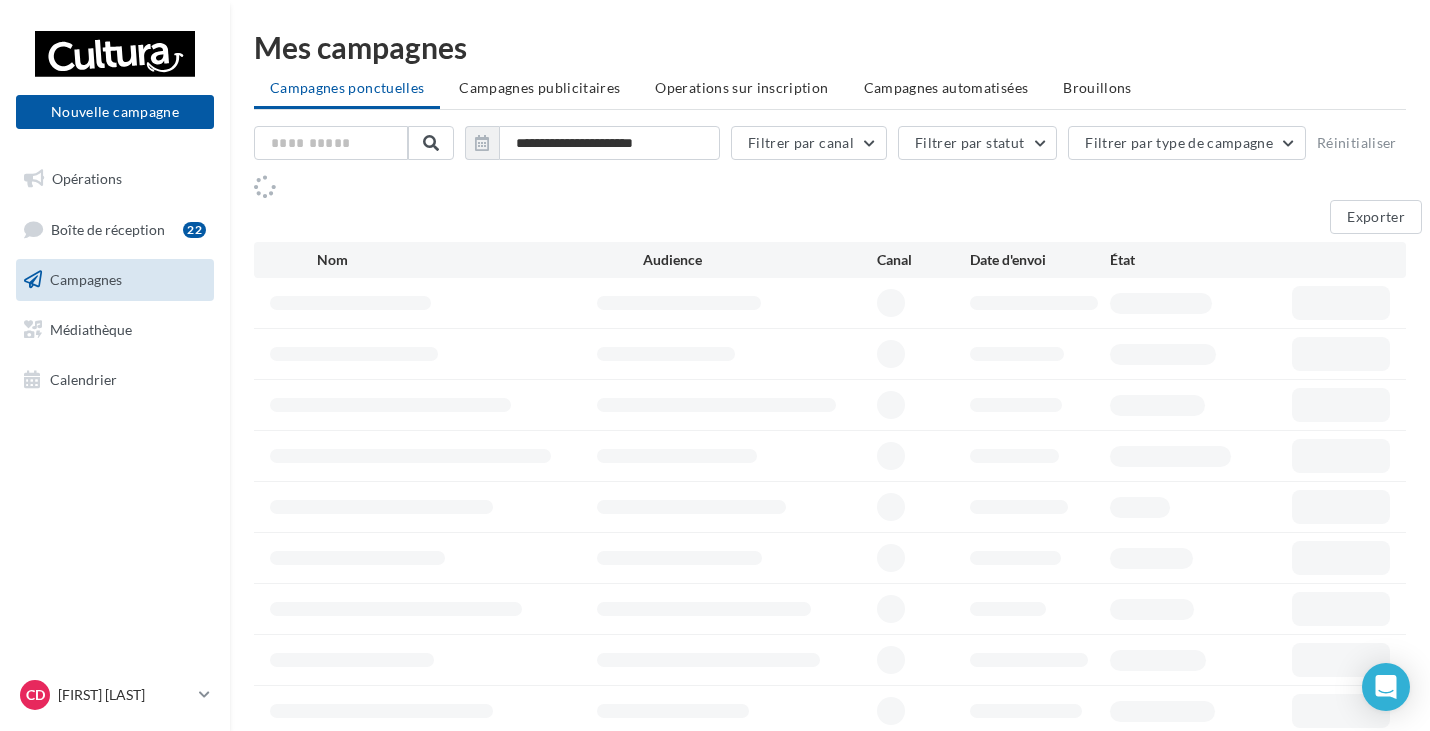 scroll, scrollTop: 0, scrollLeft: 0, axis: both 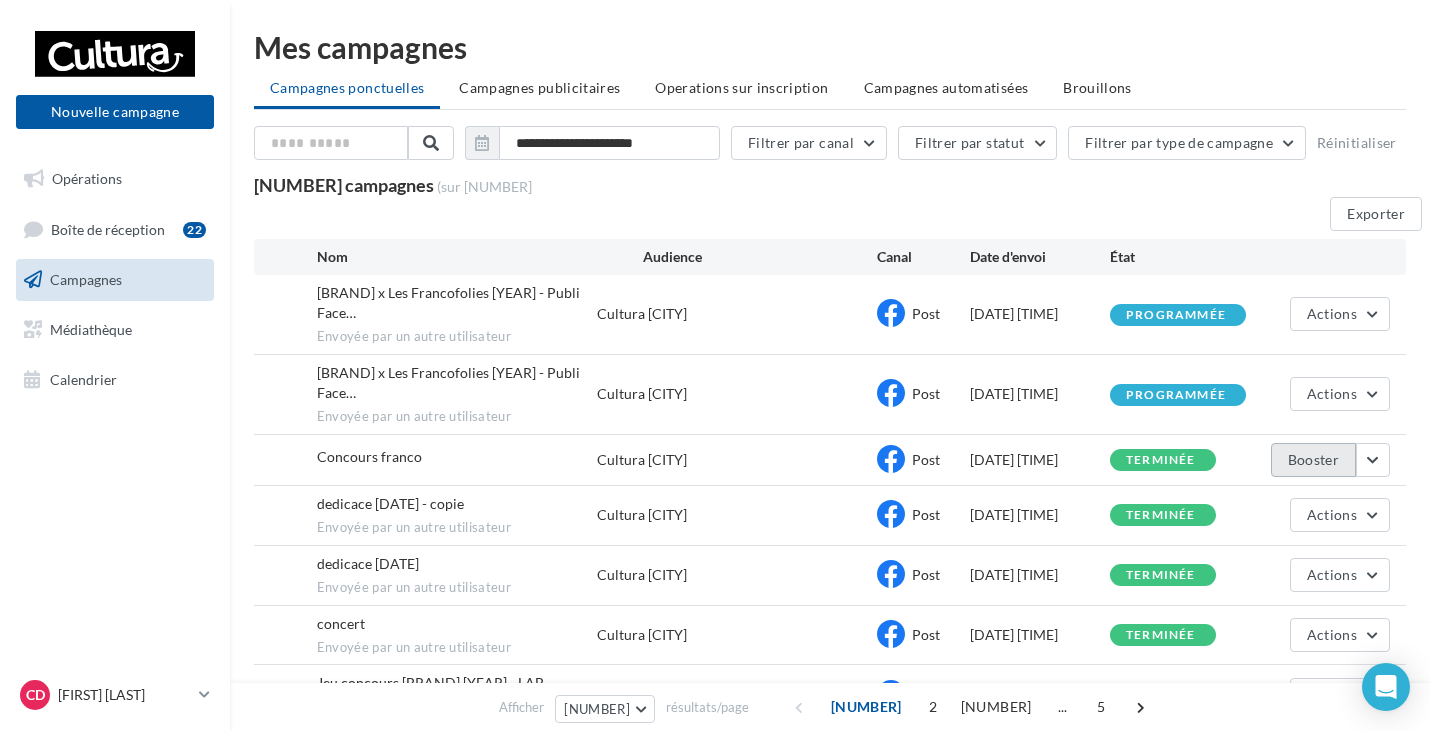 click on "Booster" at bounding box center [1313, 460] 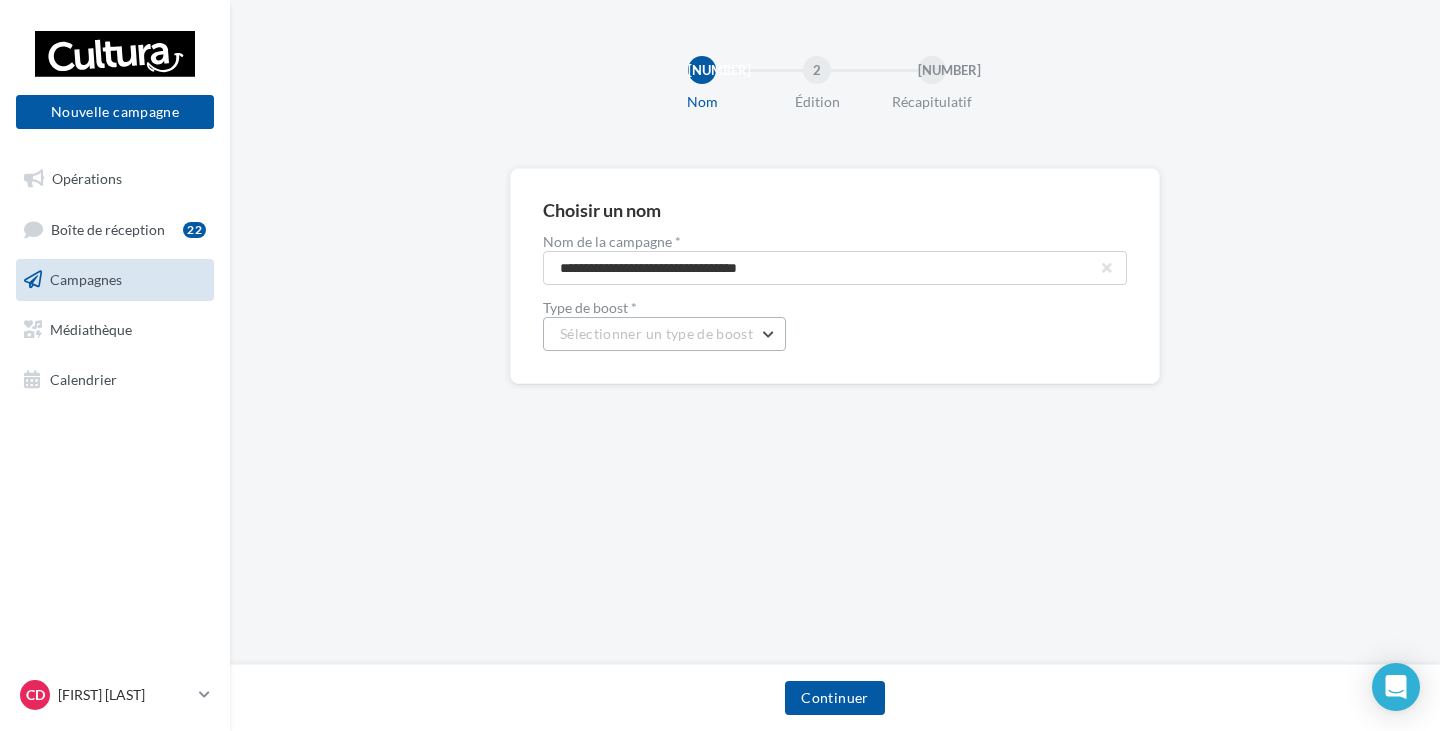 click on "Sélectionner un type de boost" at bounding box center [664, 334] 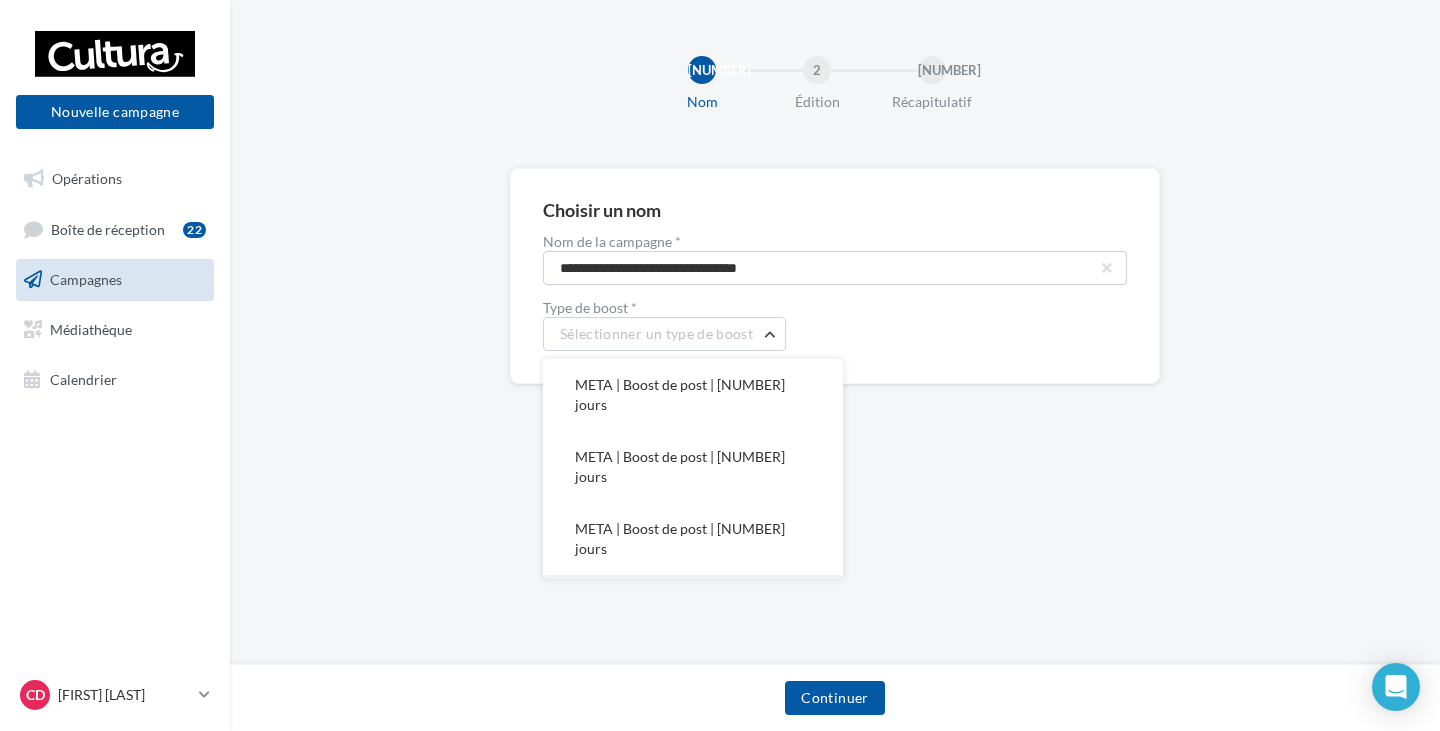 click on "META | Boost de post | 5 jours" at bounding box center [680, 394] 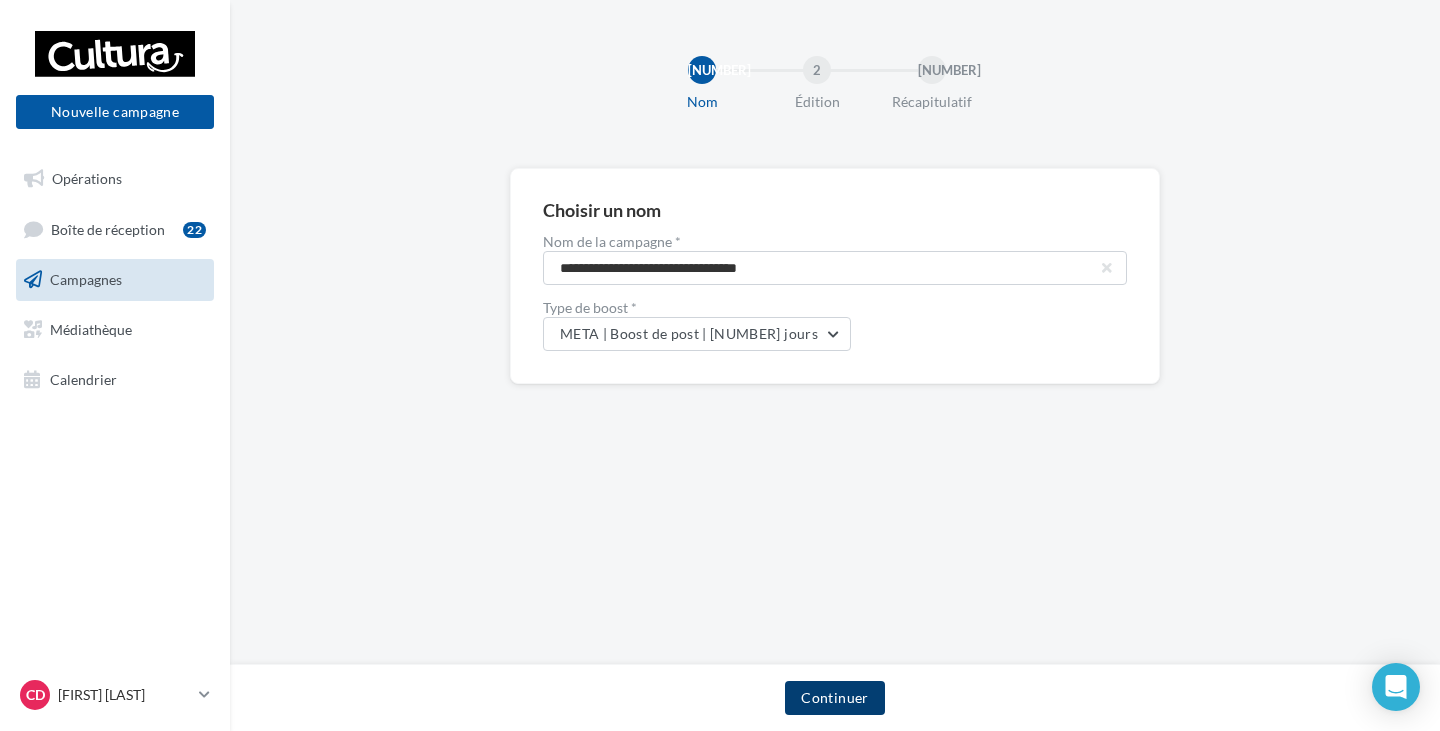 click on "Continuer" at bounding box center [834, 698] 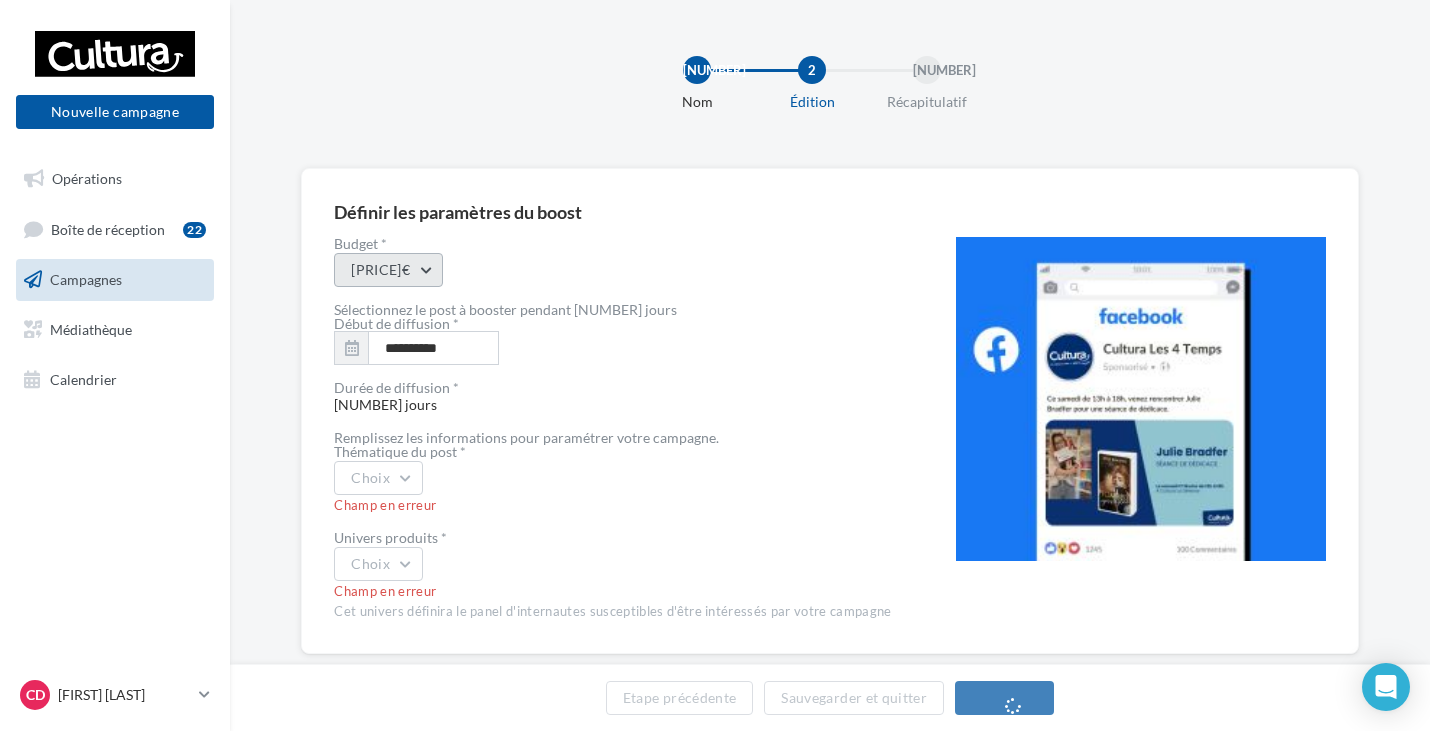 click on "20€" at bounding box center [388, 270] 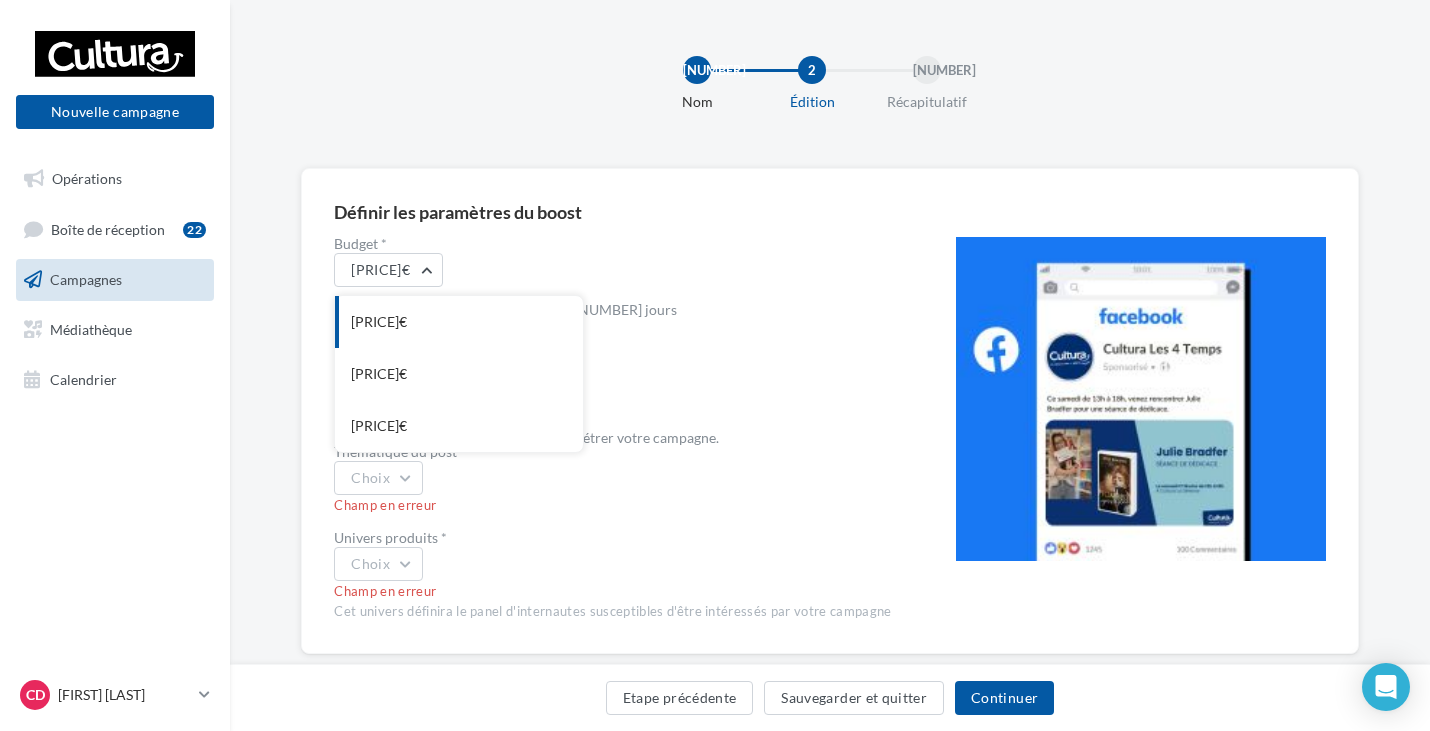 click on "20€
20€
30€
50€" at bounding box center [612, 270] 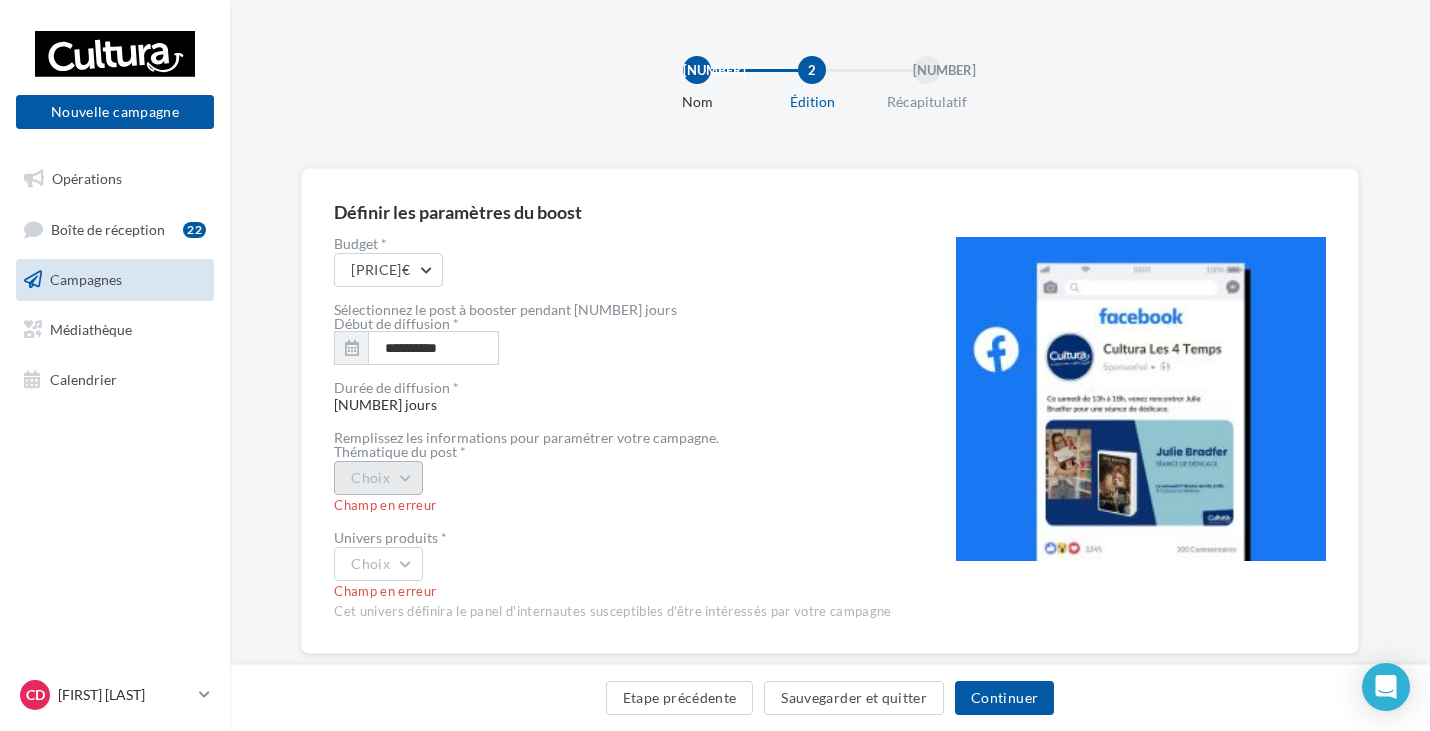 click on "Choix" at bounding box center [378, 478] 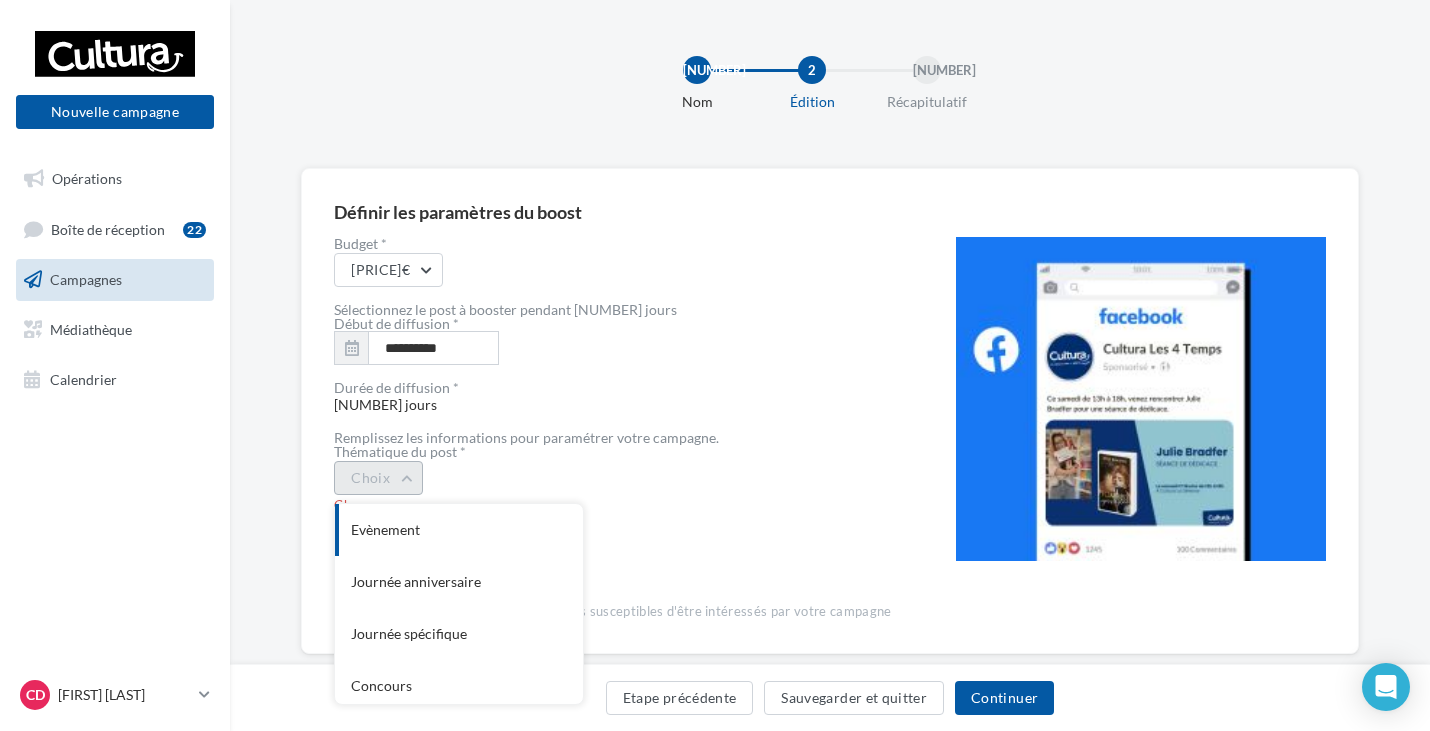 click on "Choix" at bounding box center [378, 478] 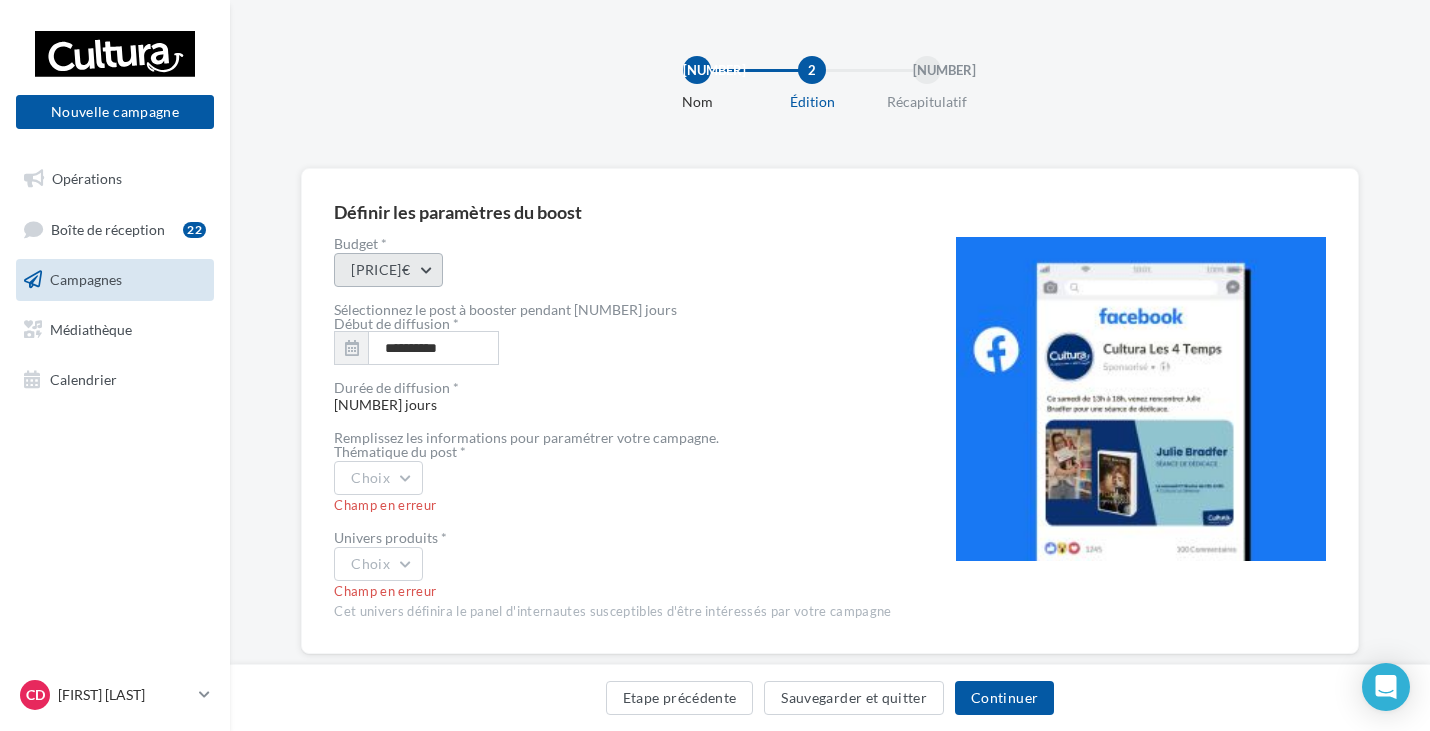 click on "20€" at bounding box center (388, 270) 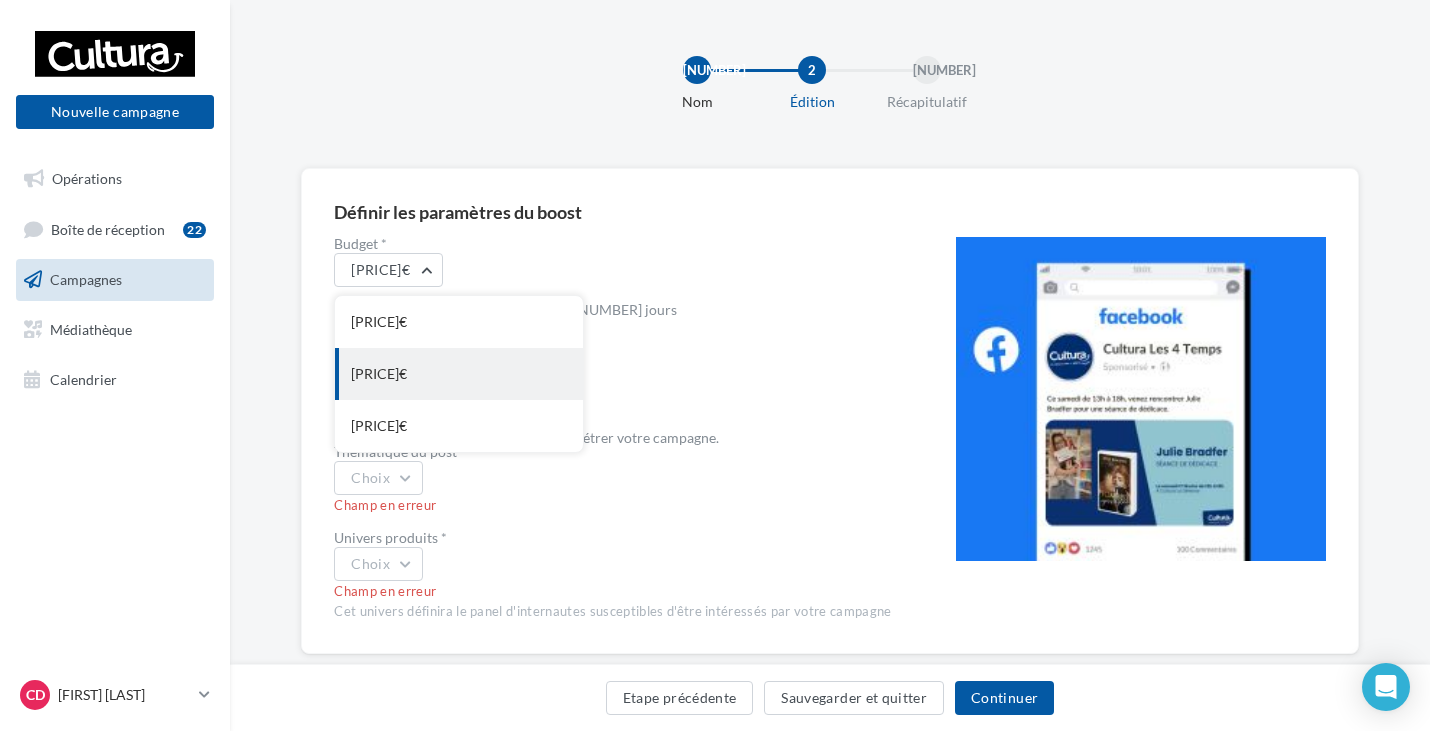 click on "30€" at bounding box center [459, 322] 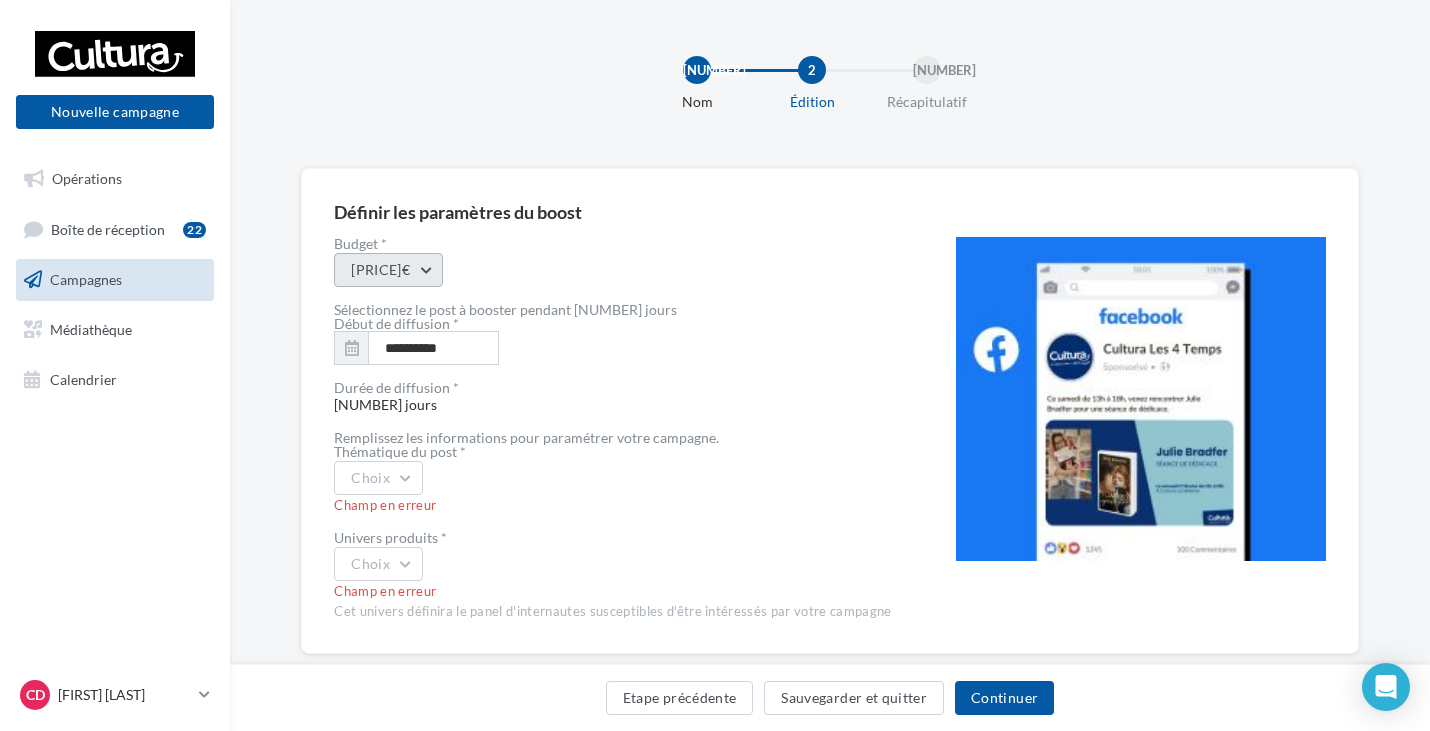 click on "30€" at bounding box center (388, 270) 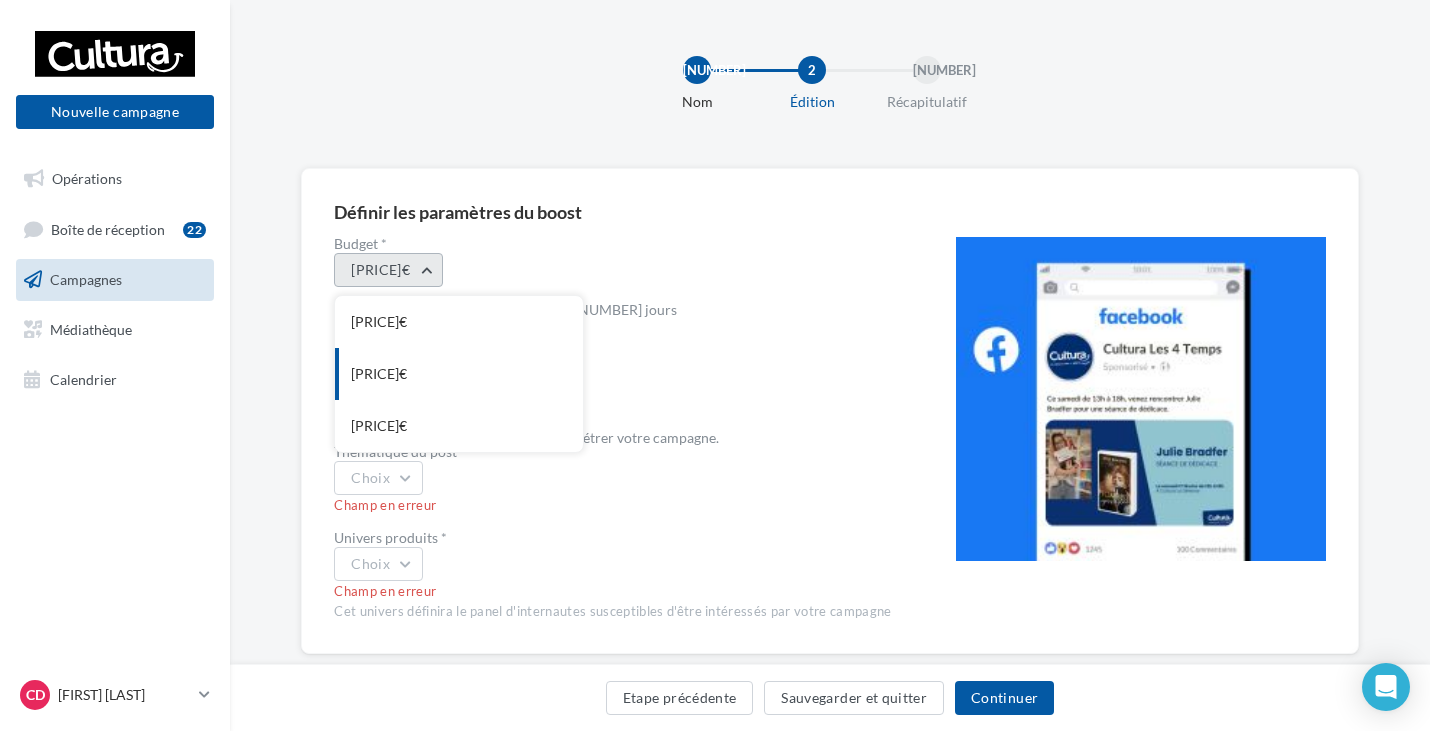 click on "30€" at bounding box center [388, 270] 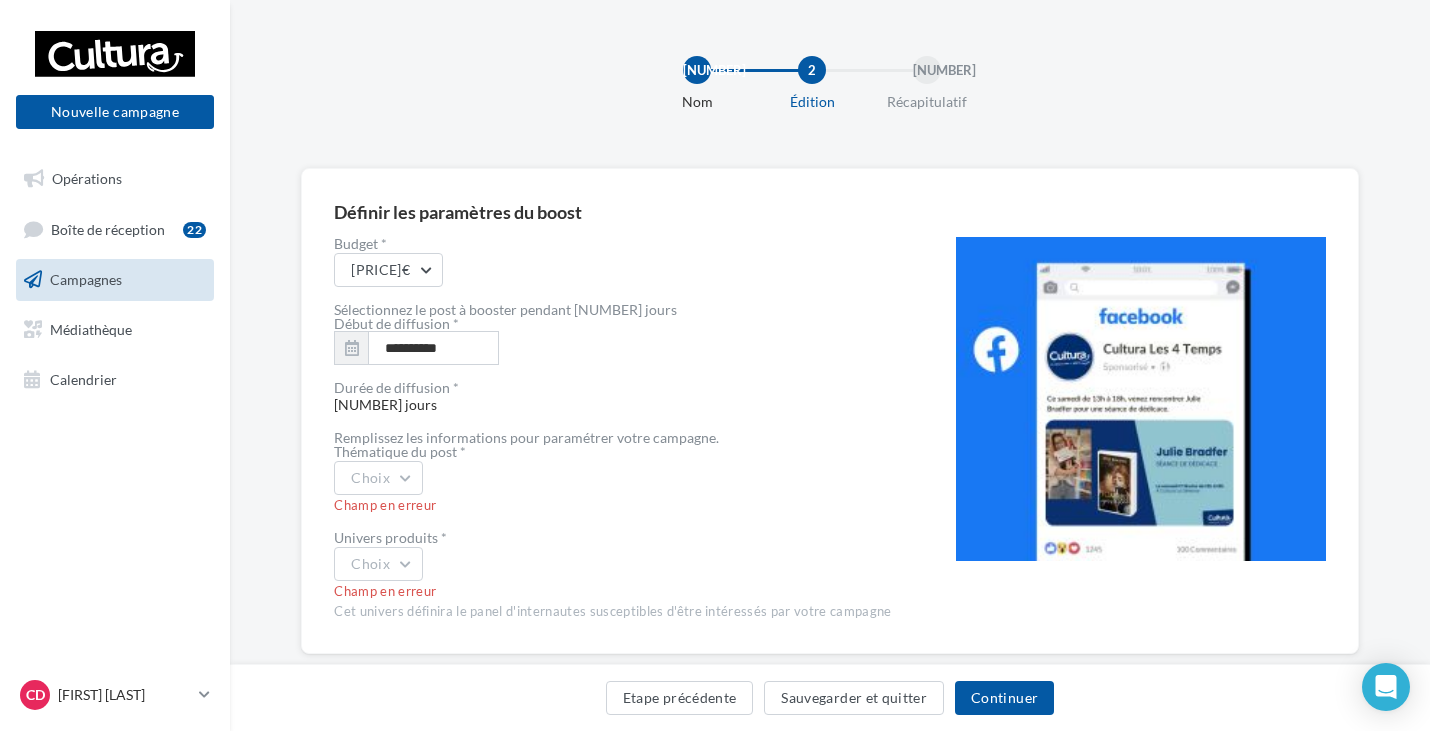 click on "30€" at bounding box center [612, 270] 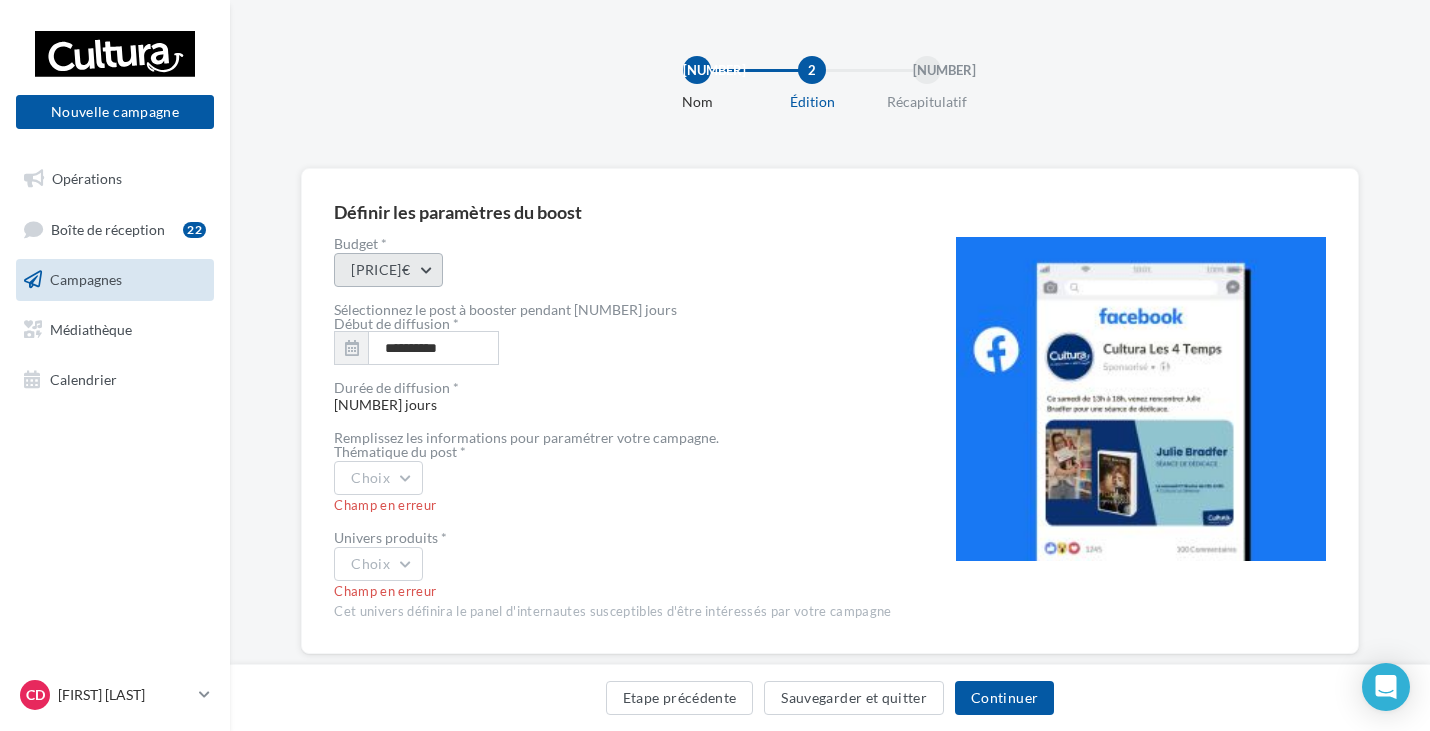 click on "30€" at bounding box center (388, 270) 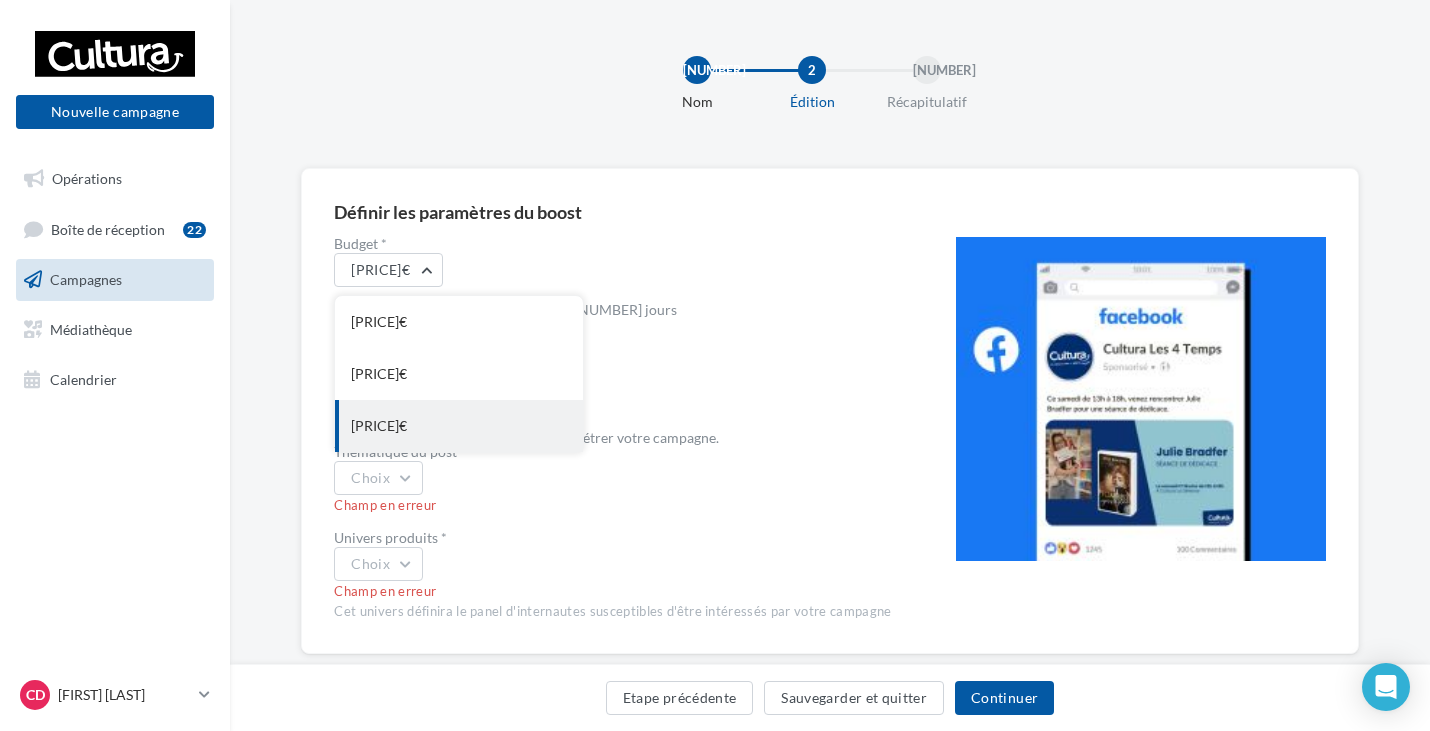 click on "50€" at bounding box center (459, 322) 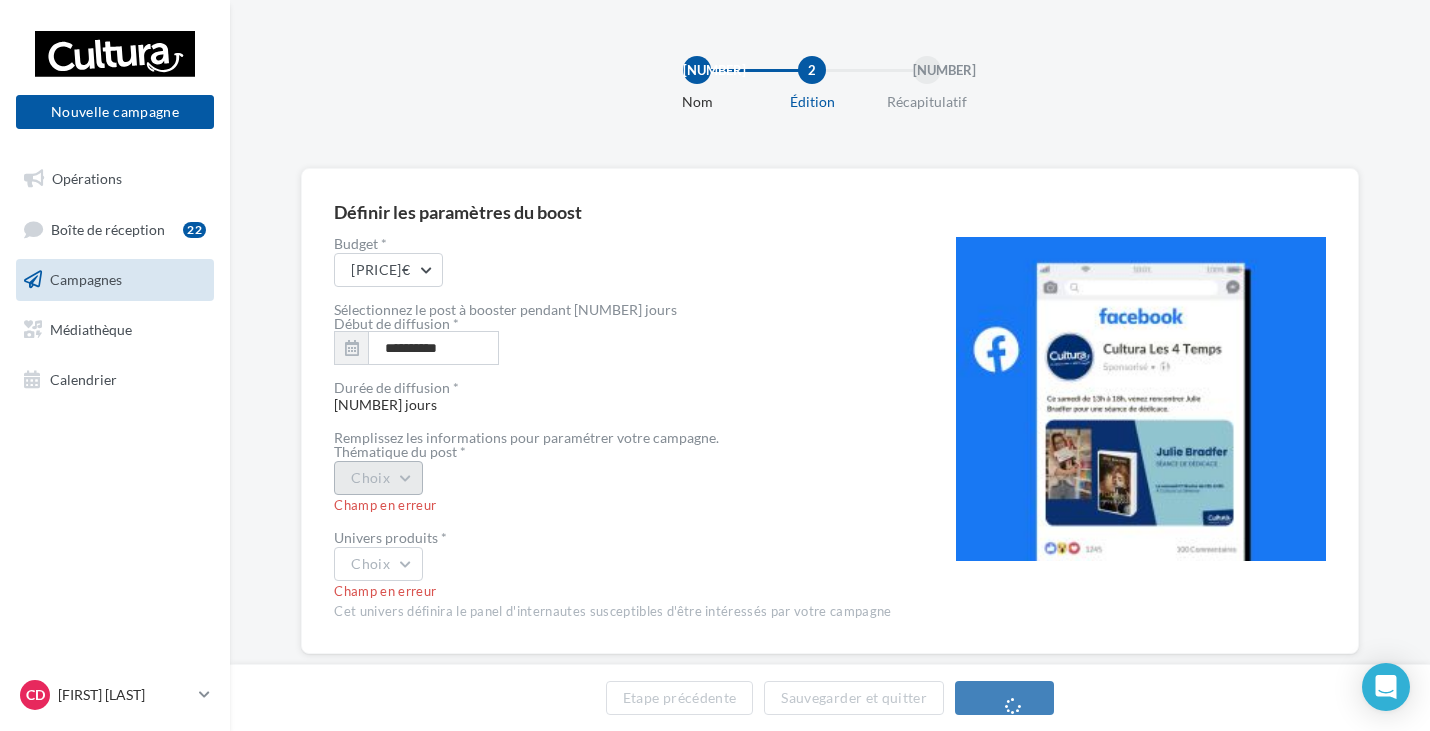 click on "Choix" at bounding box center [378, 478] 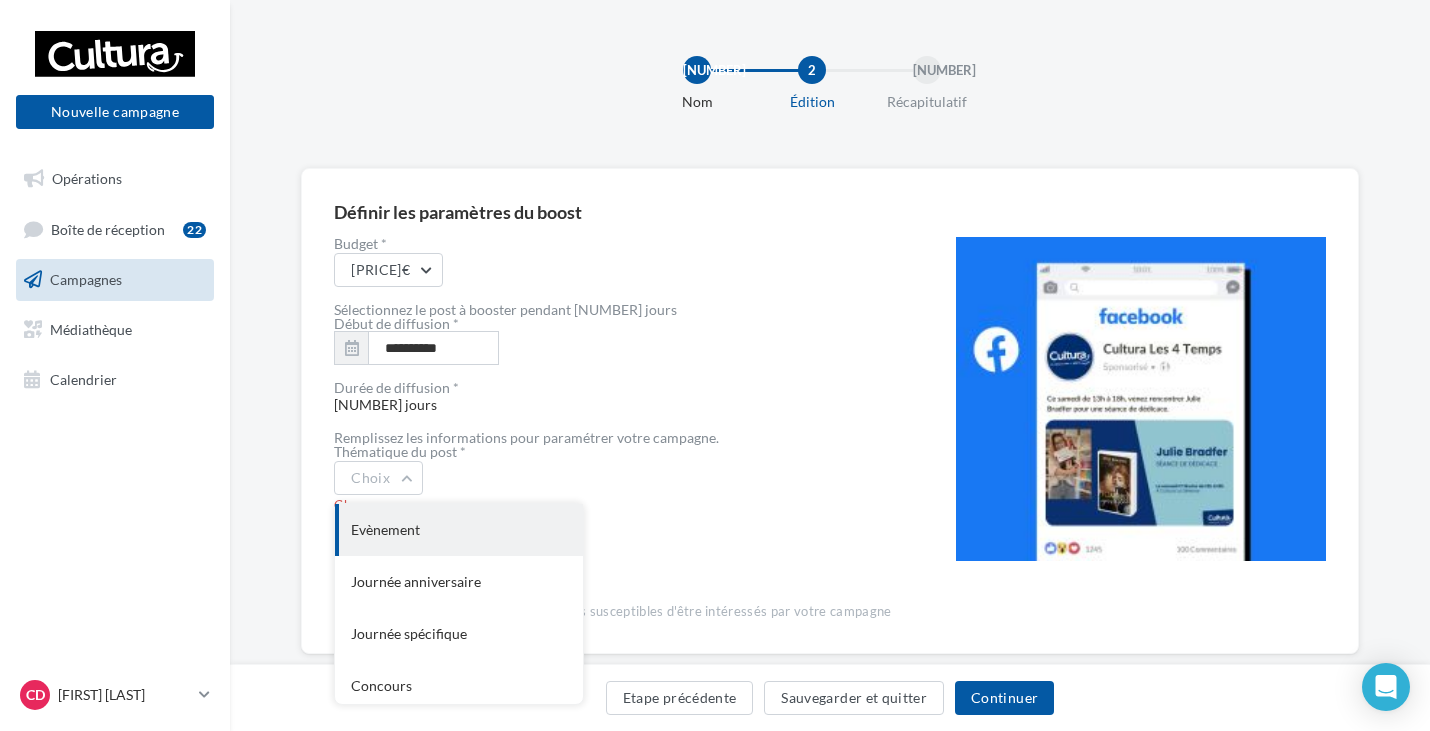 click on "Evènement" at bounding box center (459, 530) 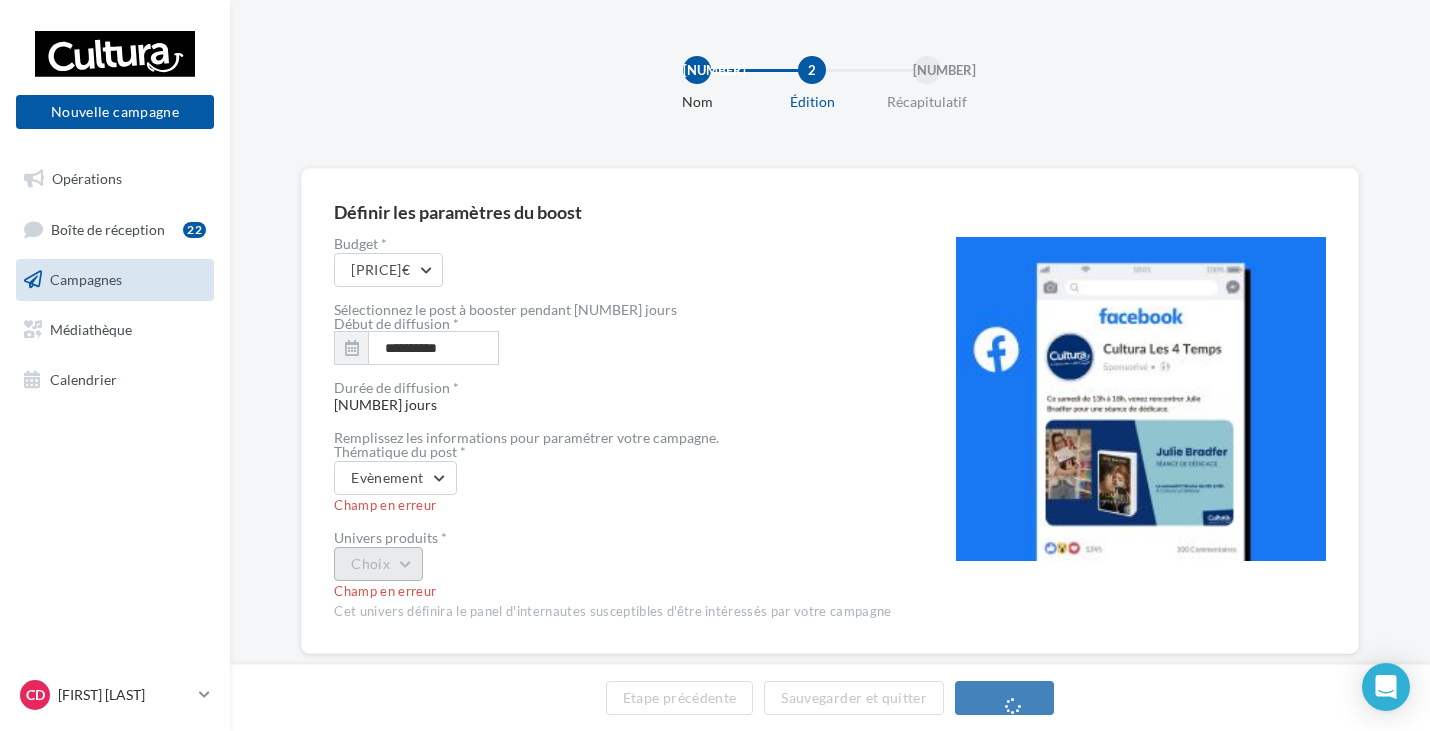 click on "Choix" at bounding box center [378, 564] 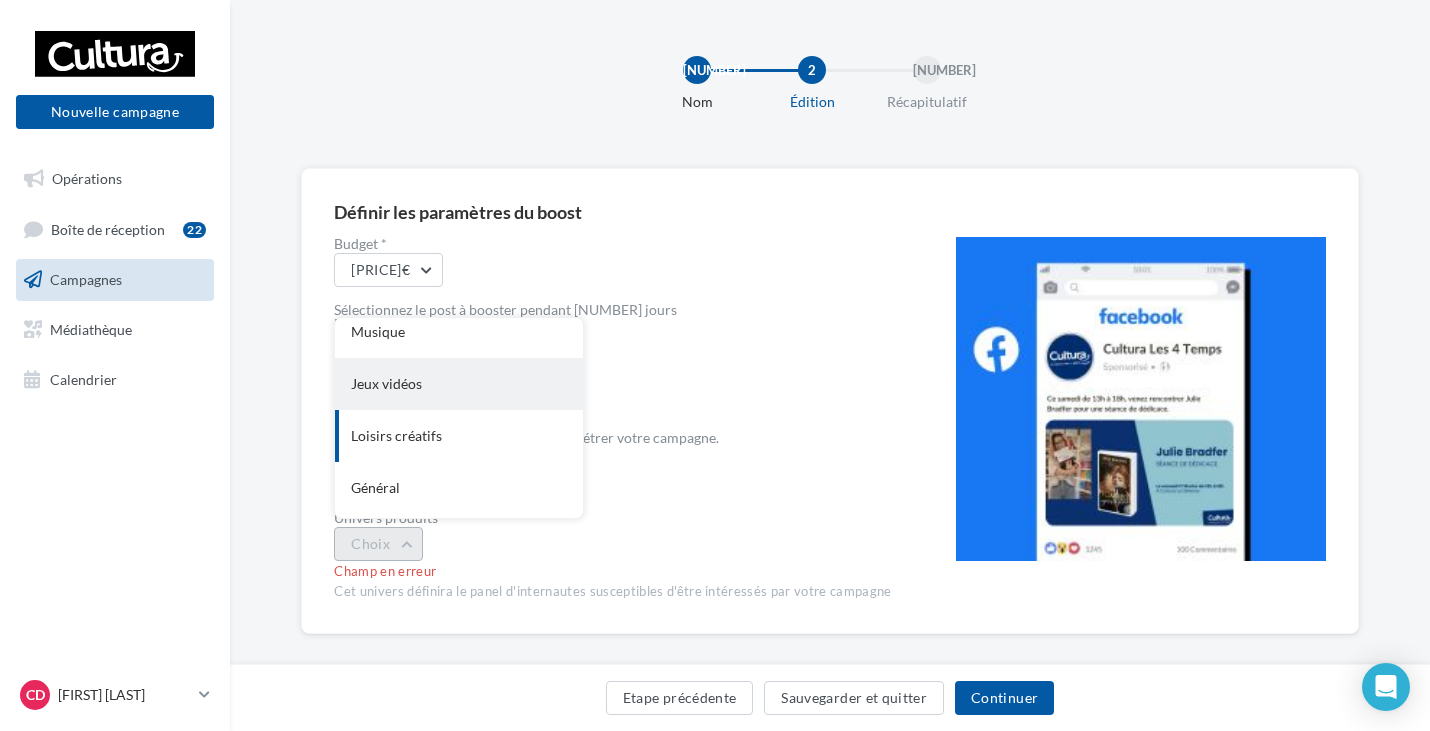 scroll, scrollTop: 0, scrollLeft: 0, axis: both 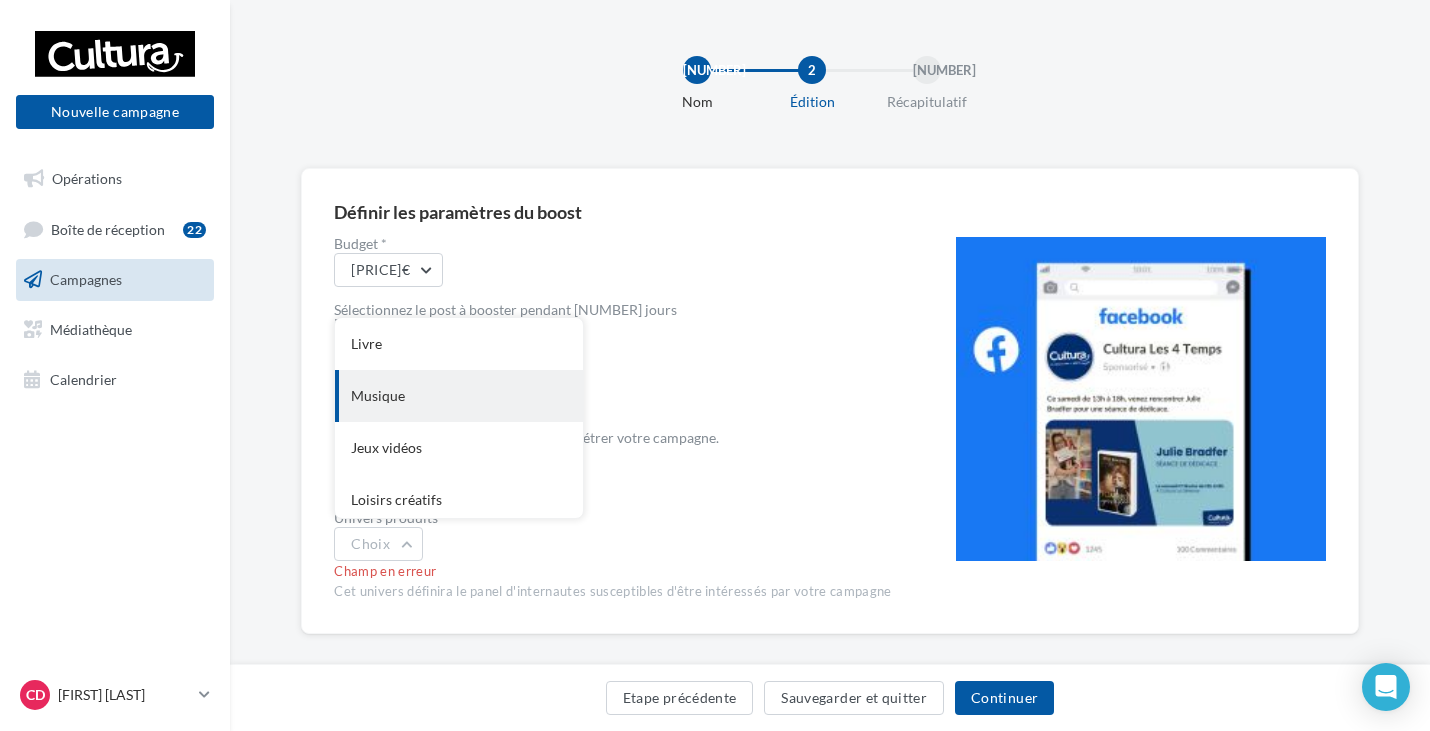 click on "Musique" at bounding box center [459, 344] 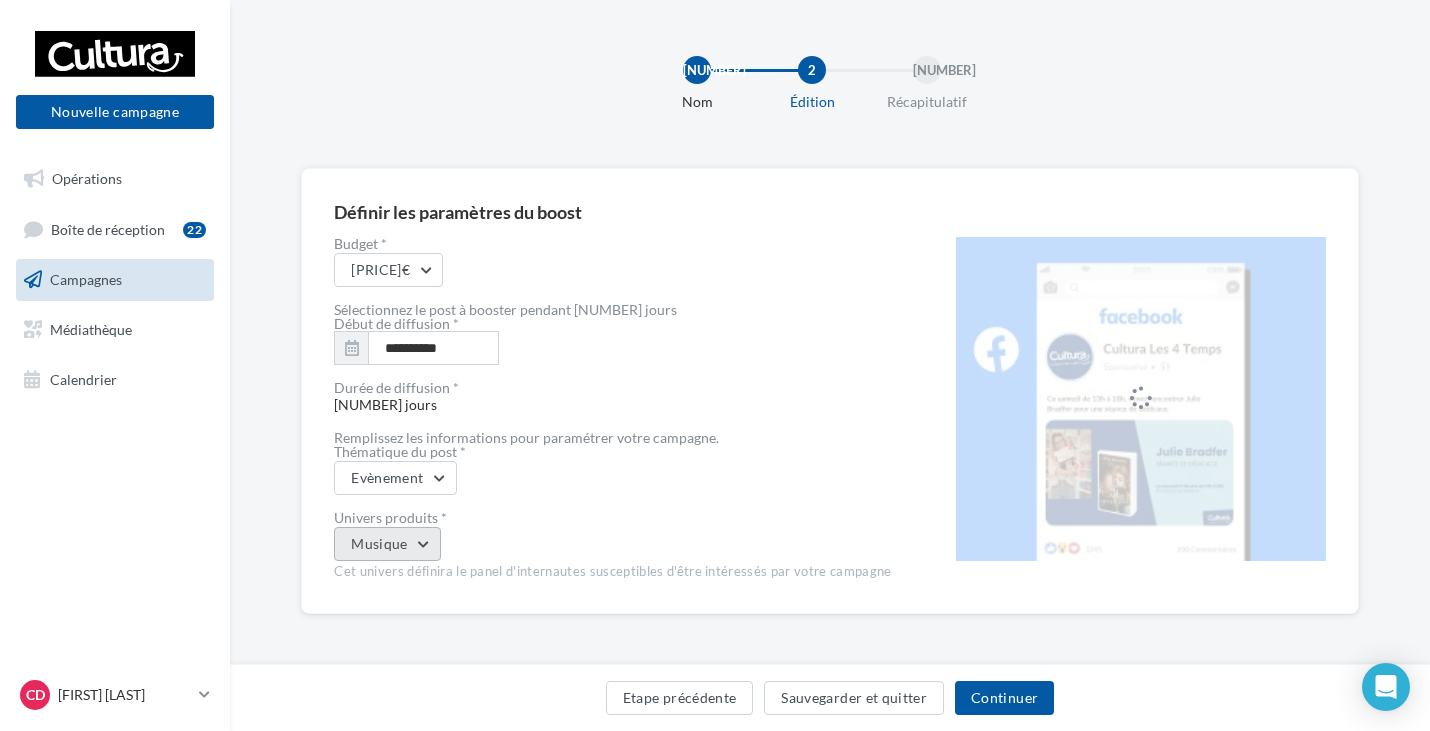 click on "Musique" at bounding box center (395, 478) 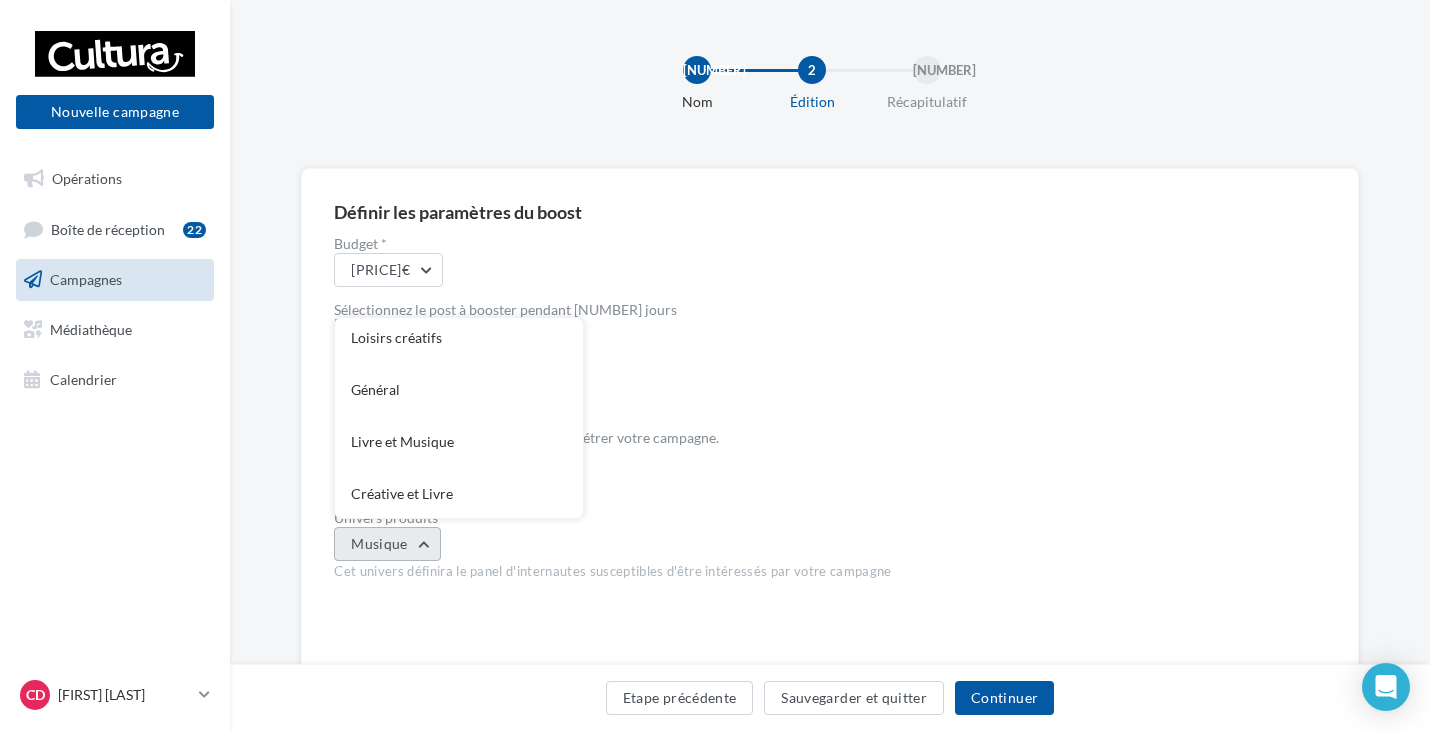 scroll, scrollTop: 164, scrollLeft: 0, axis: vertical 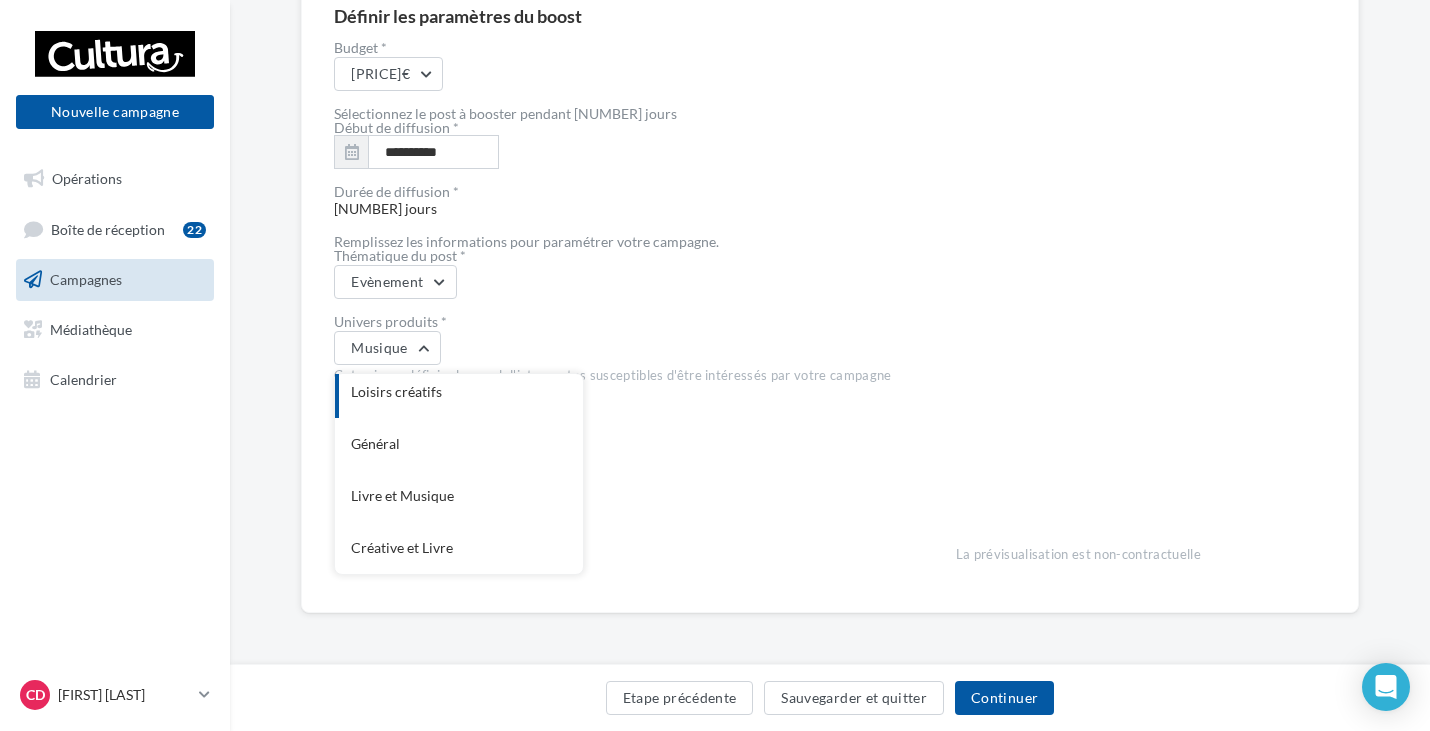 click on "Musique
Livre
Musique
Jeux vidéos
Loisirs créatifs
Général
Livre et Musique
Créative et Livre" at bounding box center [612, 282] 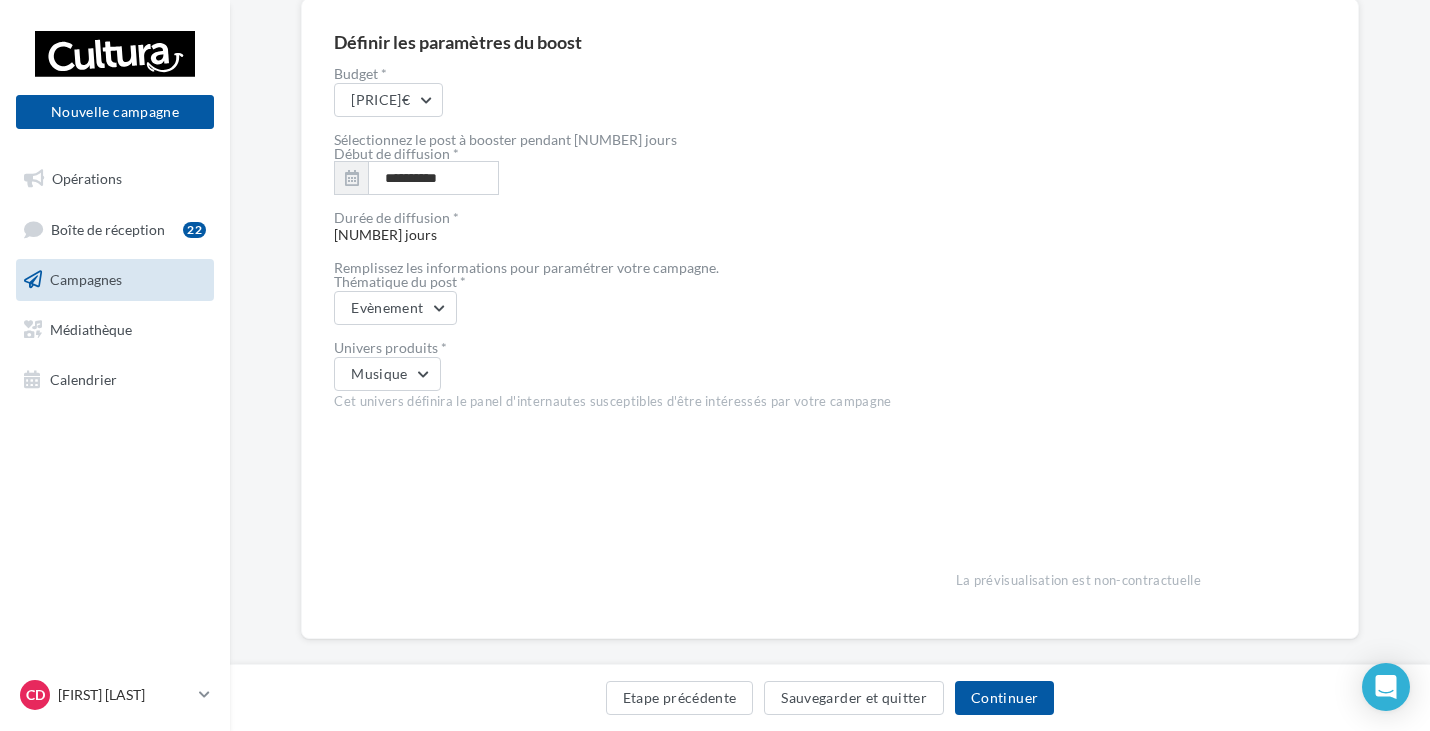 scroll, scrollTop: 96, scrollLeft: 0, axis: vertical 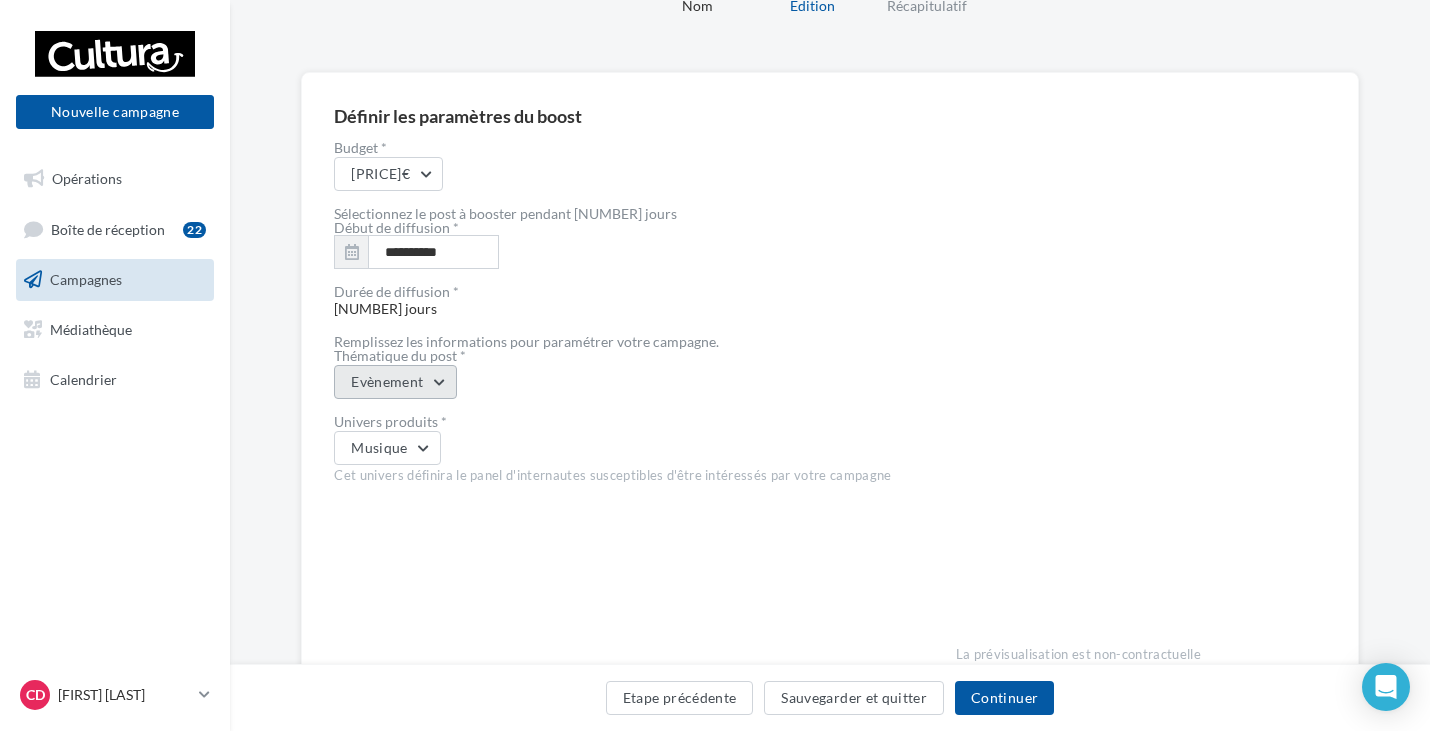 click on "Evènement" at bounding box center (395, 382) 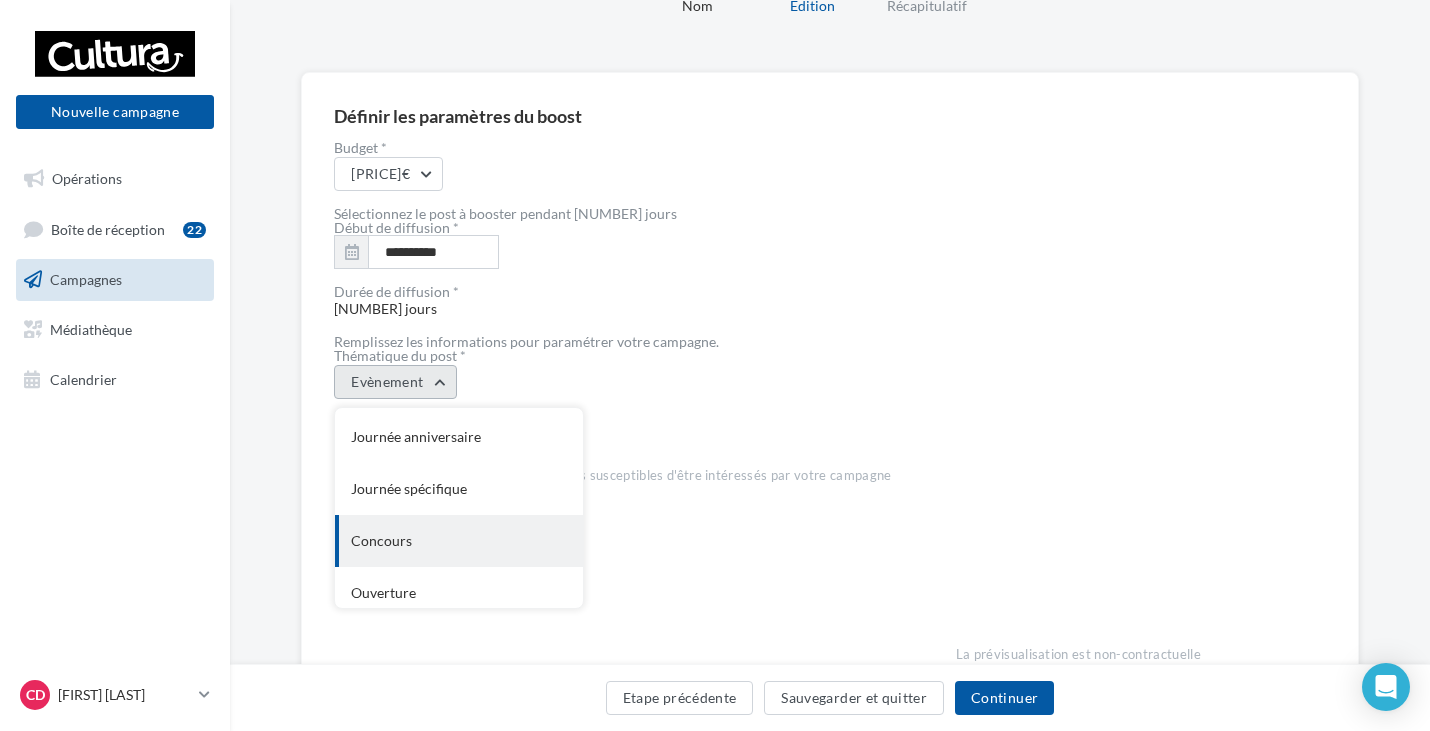 scroll, scrollTop: 16, scrollLeft: 0, axis: vertical 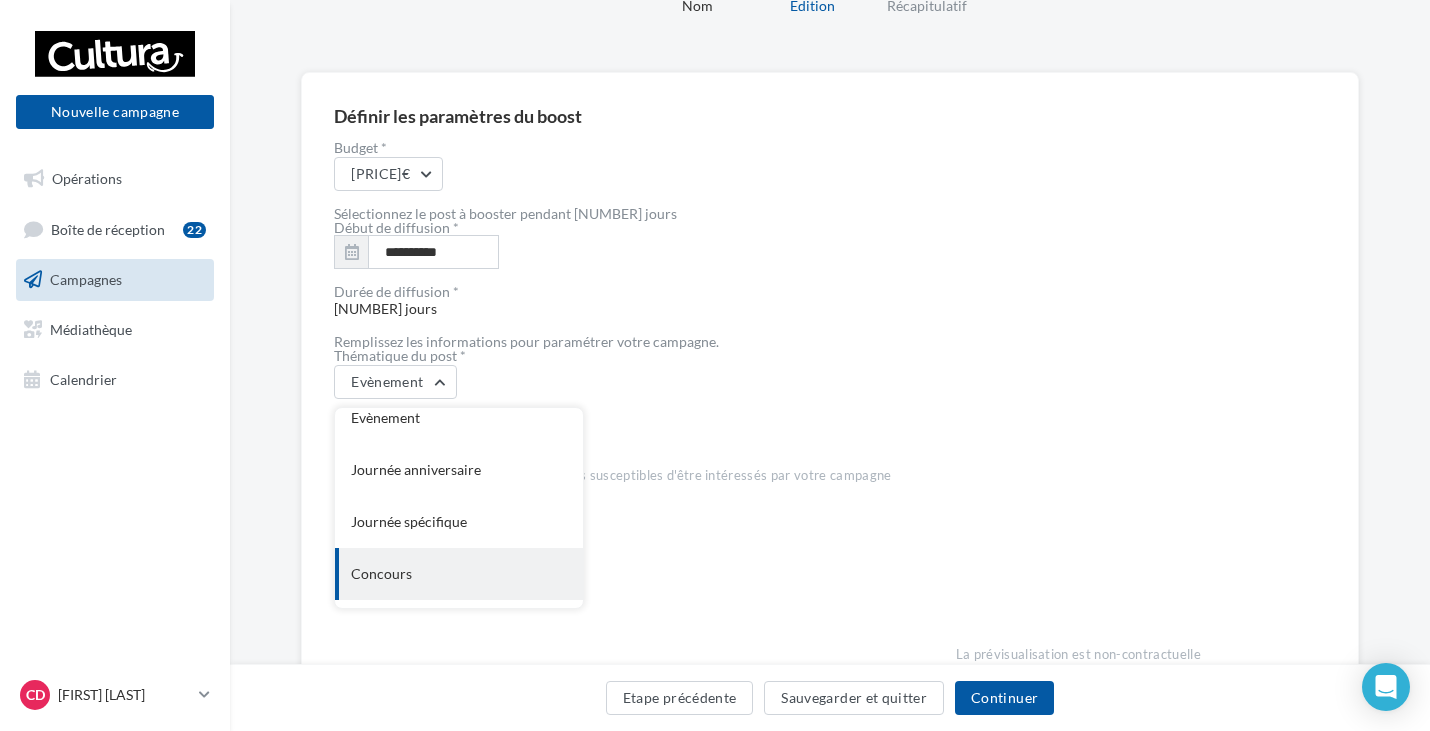 click on "Concours" at bounding box center (459, 418) 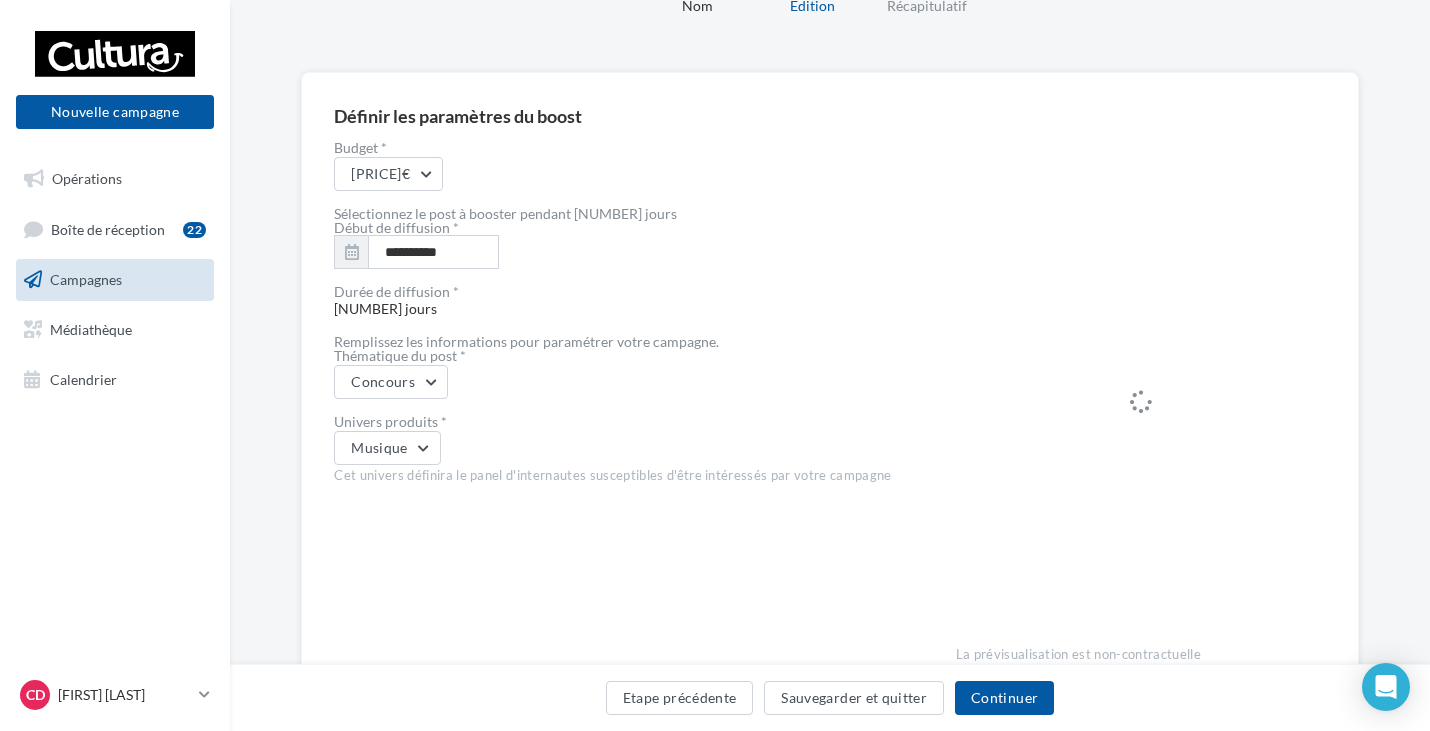 click on "Concours" at bounding box center [612, 382] 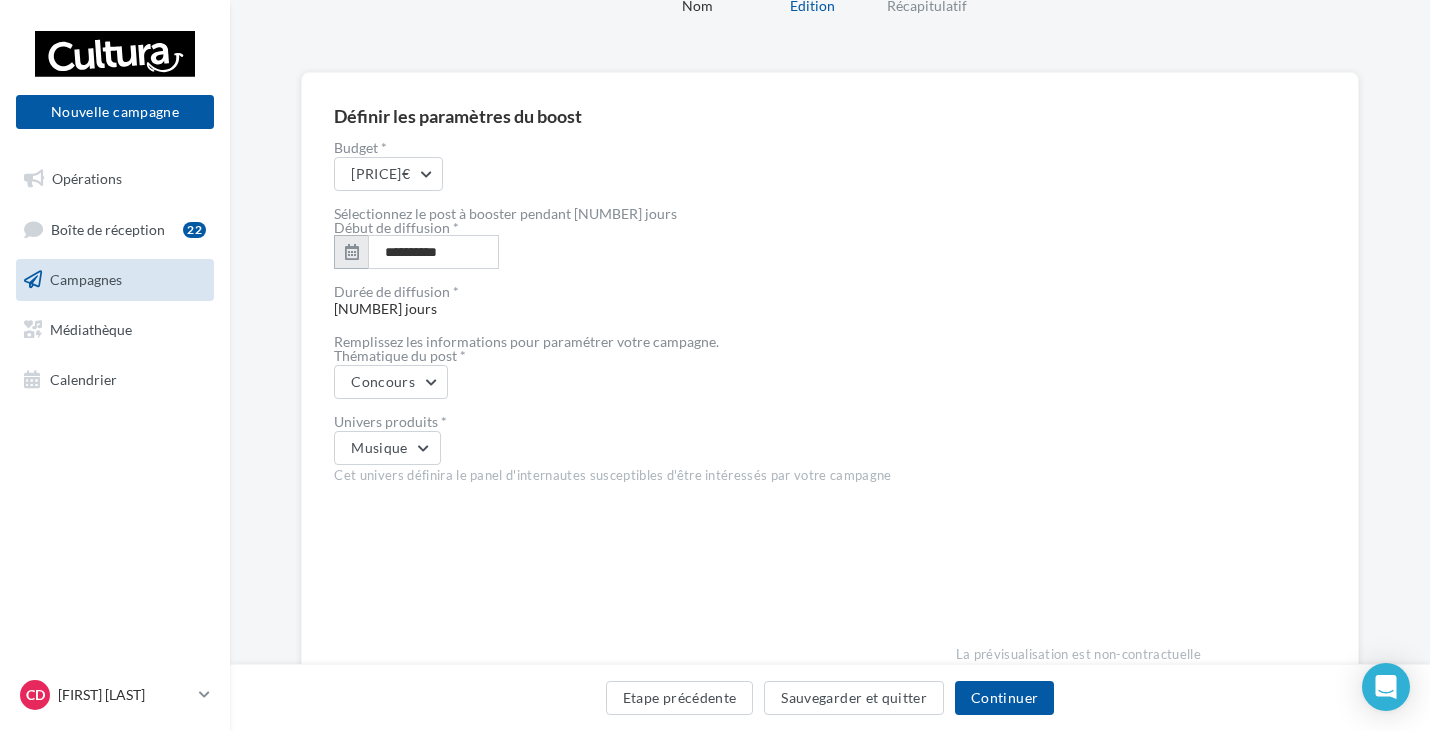 click at bounding box center [352, 252] 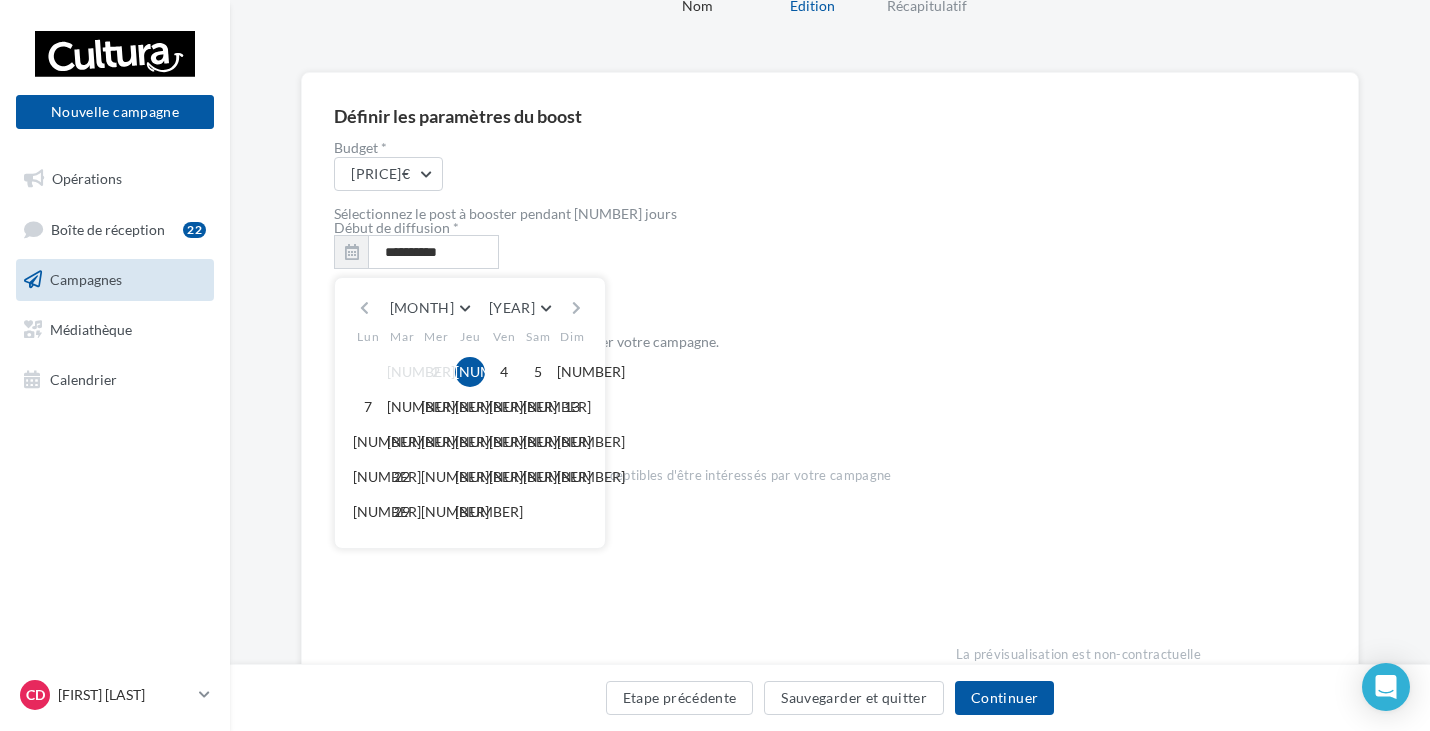 click on "Durée de diffusion *
5  jours" at bounding box center [612, 302] 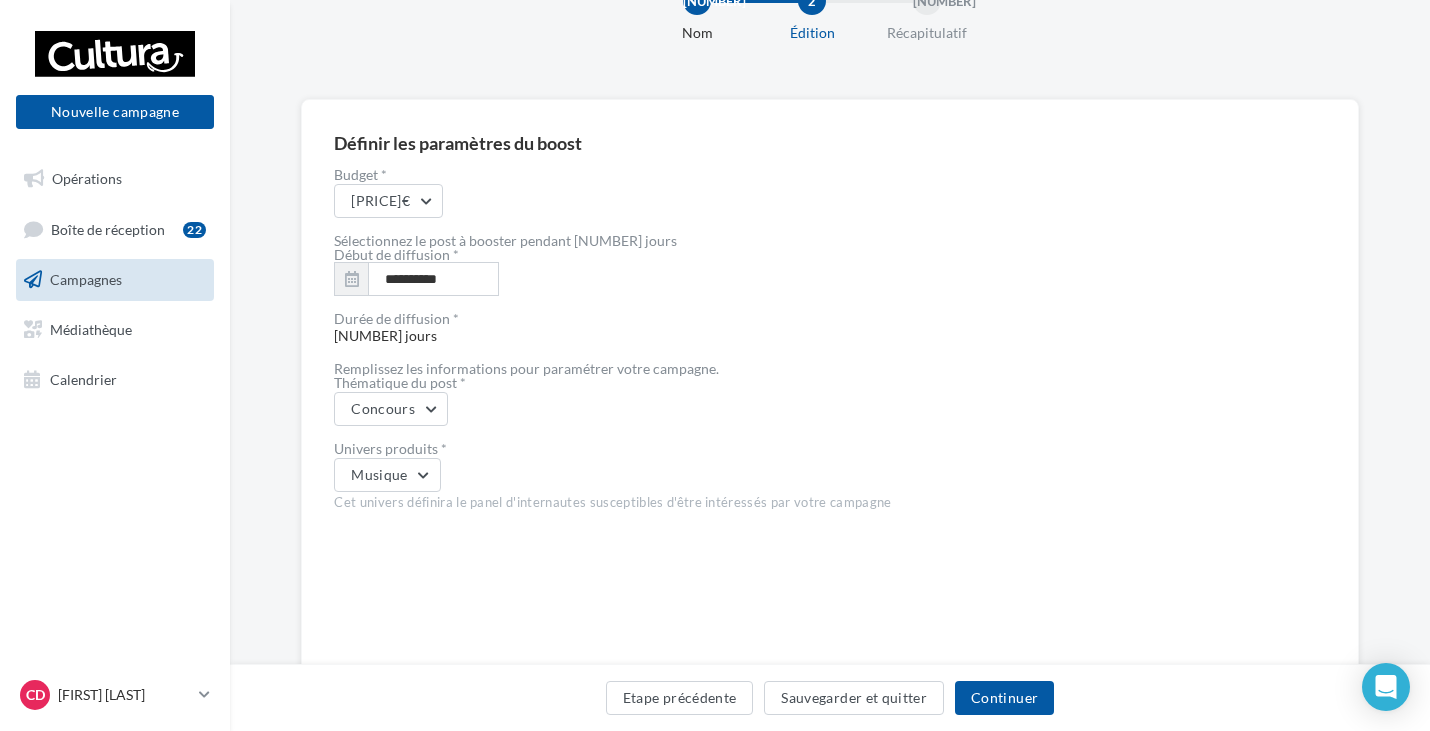 scroll, scrollTop: 100, scrollLeft: 0, axis: vertical 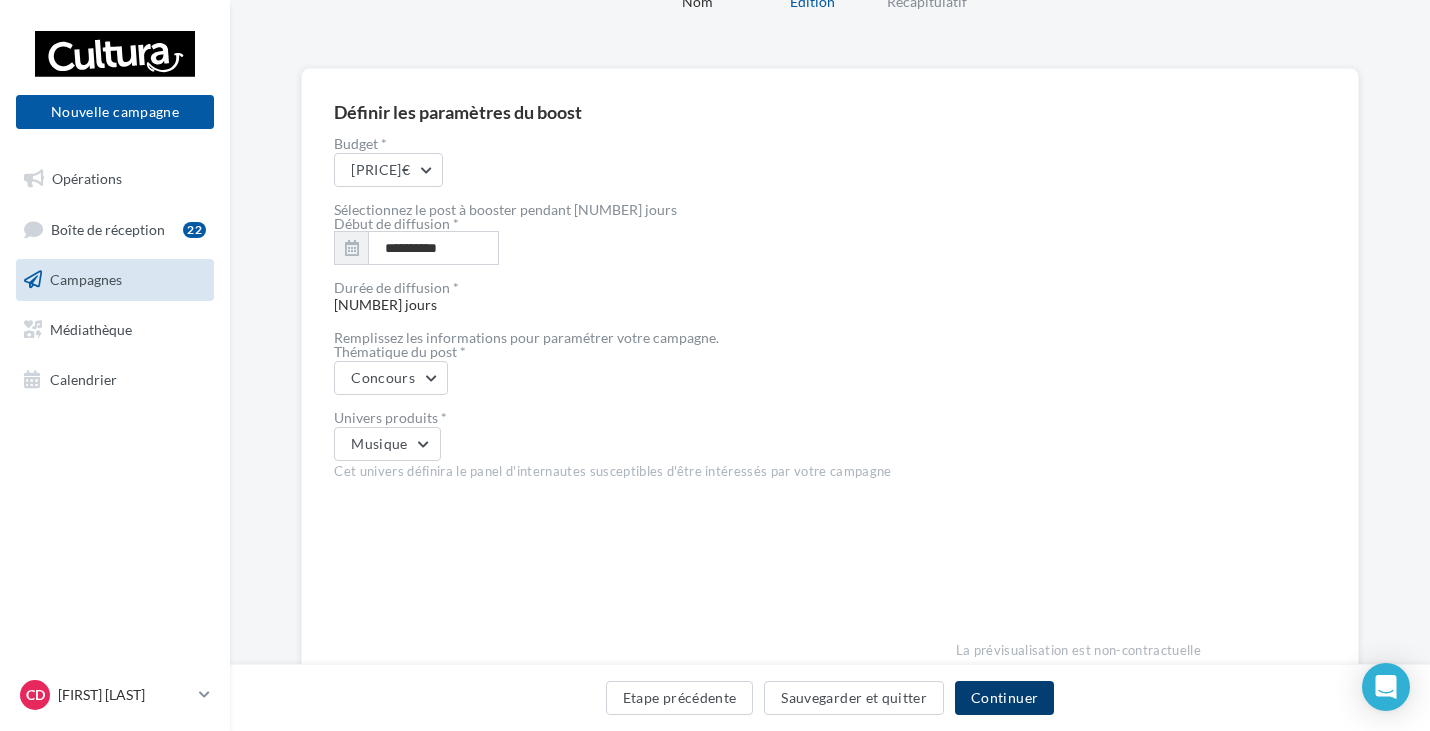 click on "Continuer" at bounding box center [1004, 698] 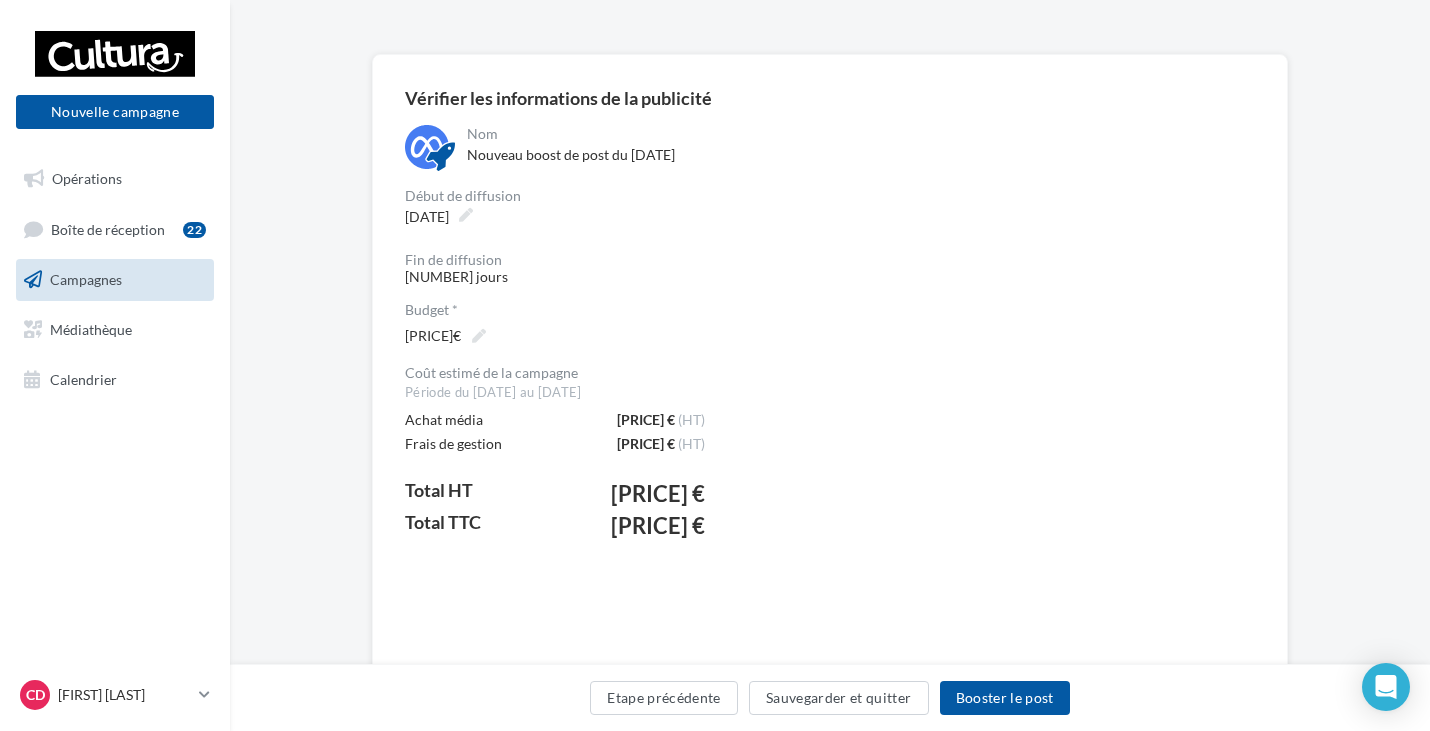 scroll, scrollTop: 262, scrollLeft: 0, axis: vertical 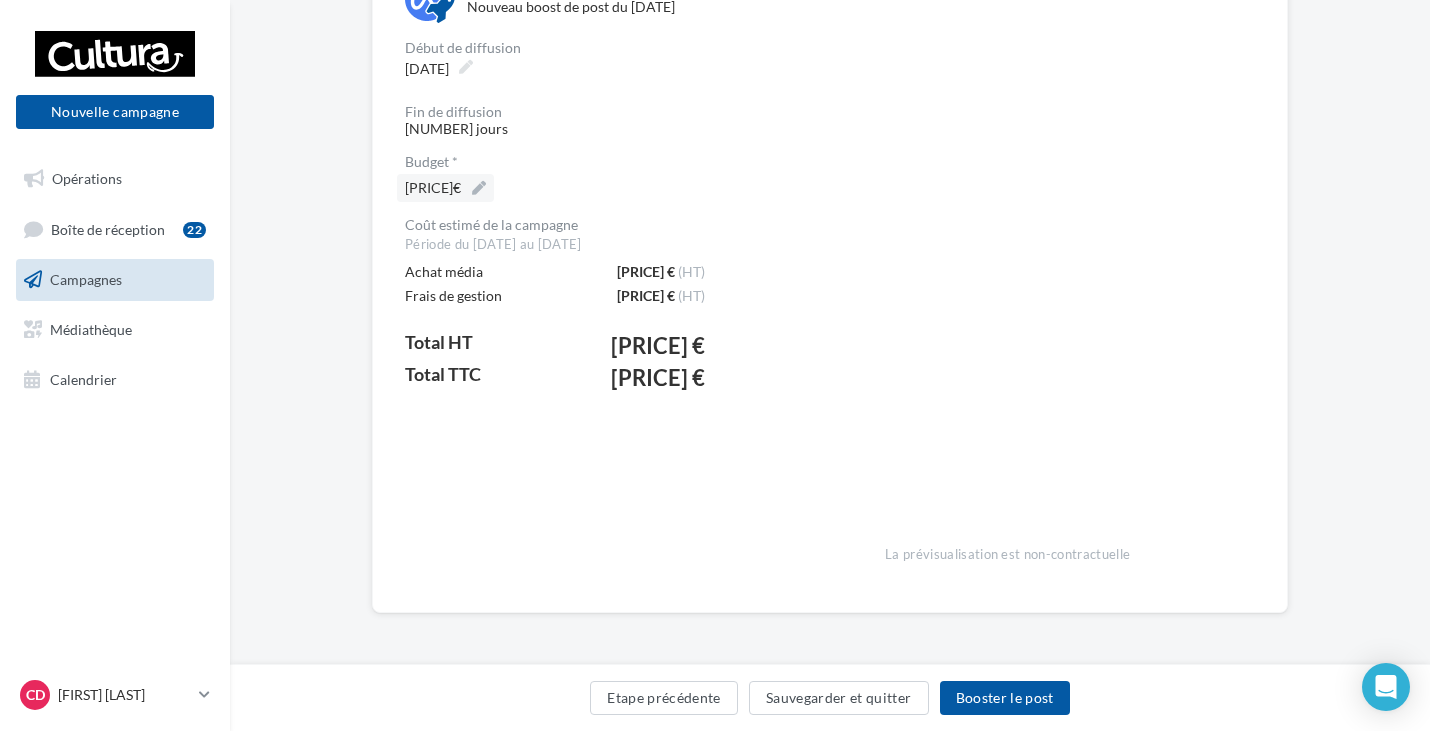 click at bounding box center (479, 188) 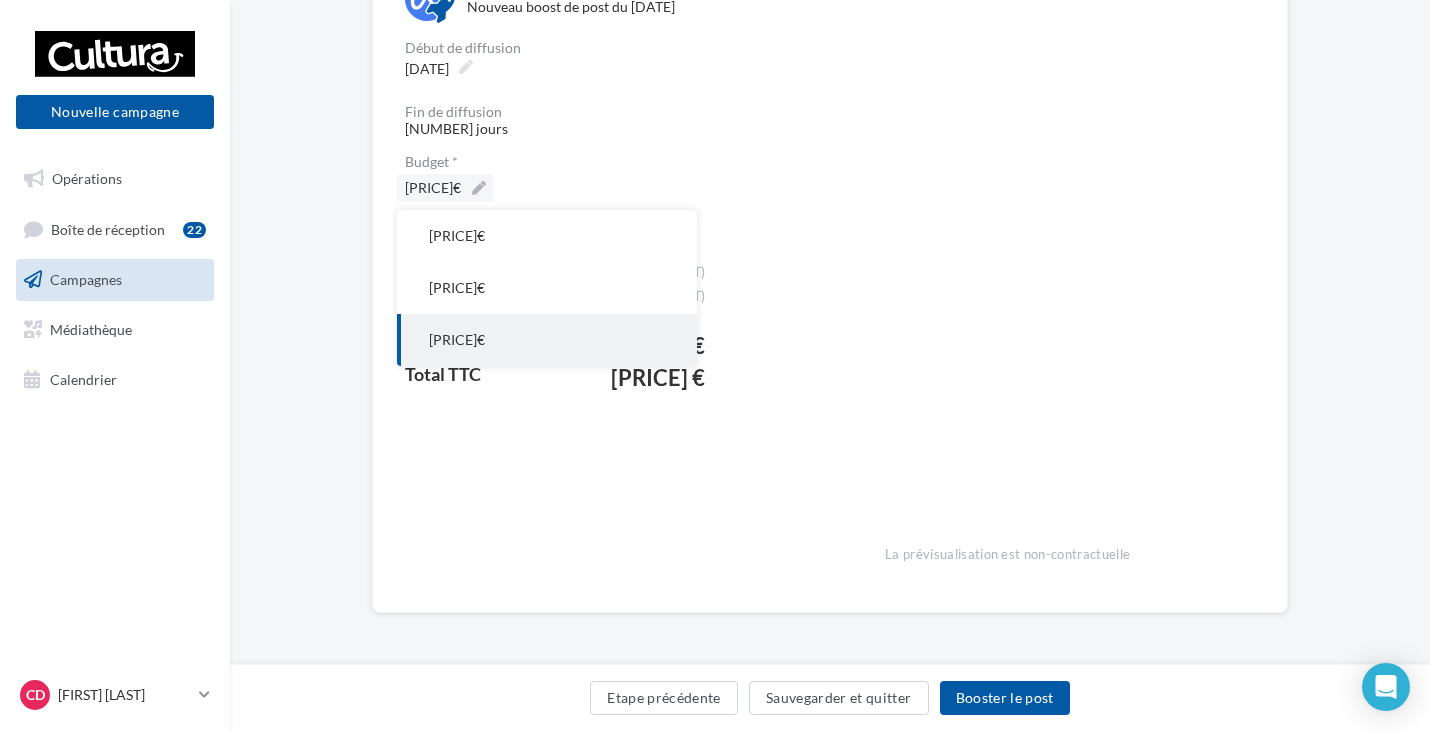 click at bounding box center (479, 188) 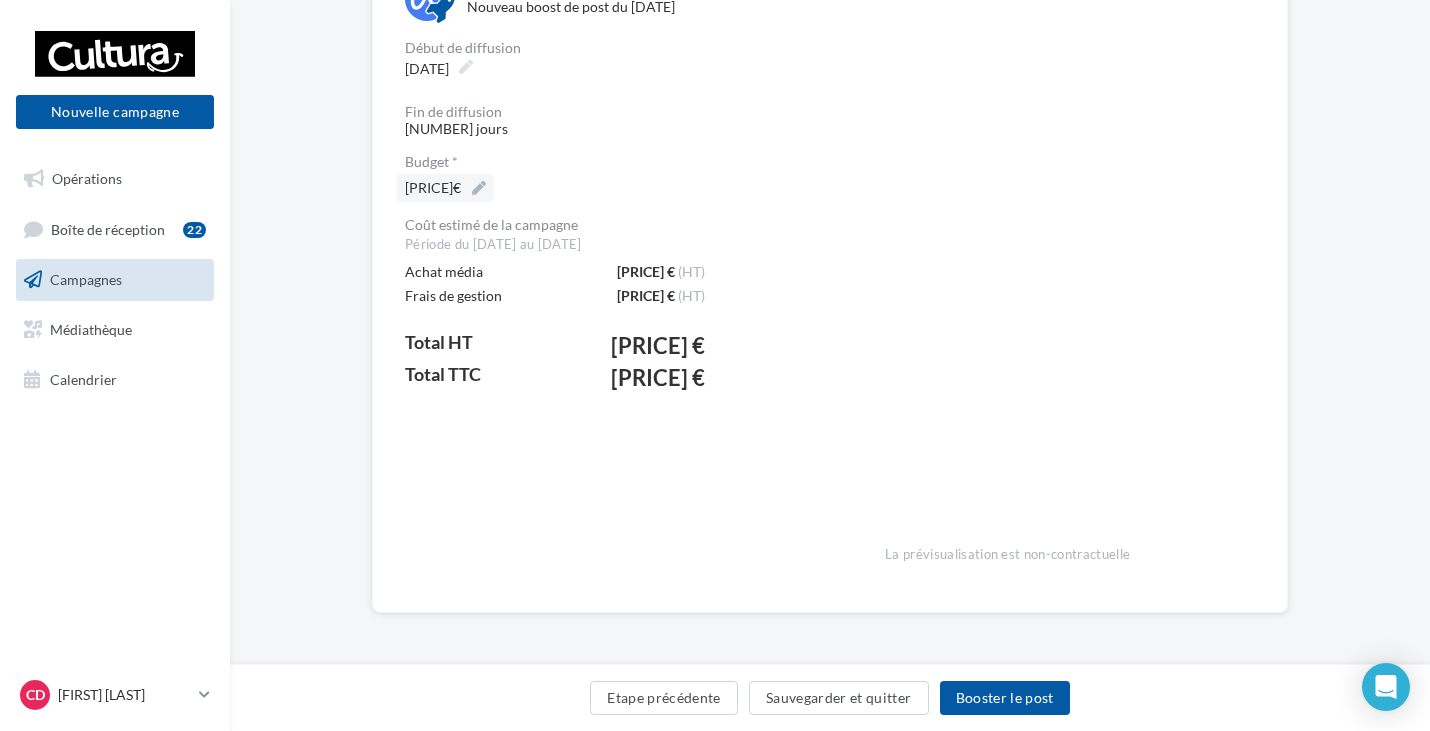 click at bounding box center (479, 188) 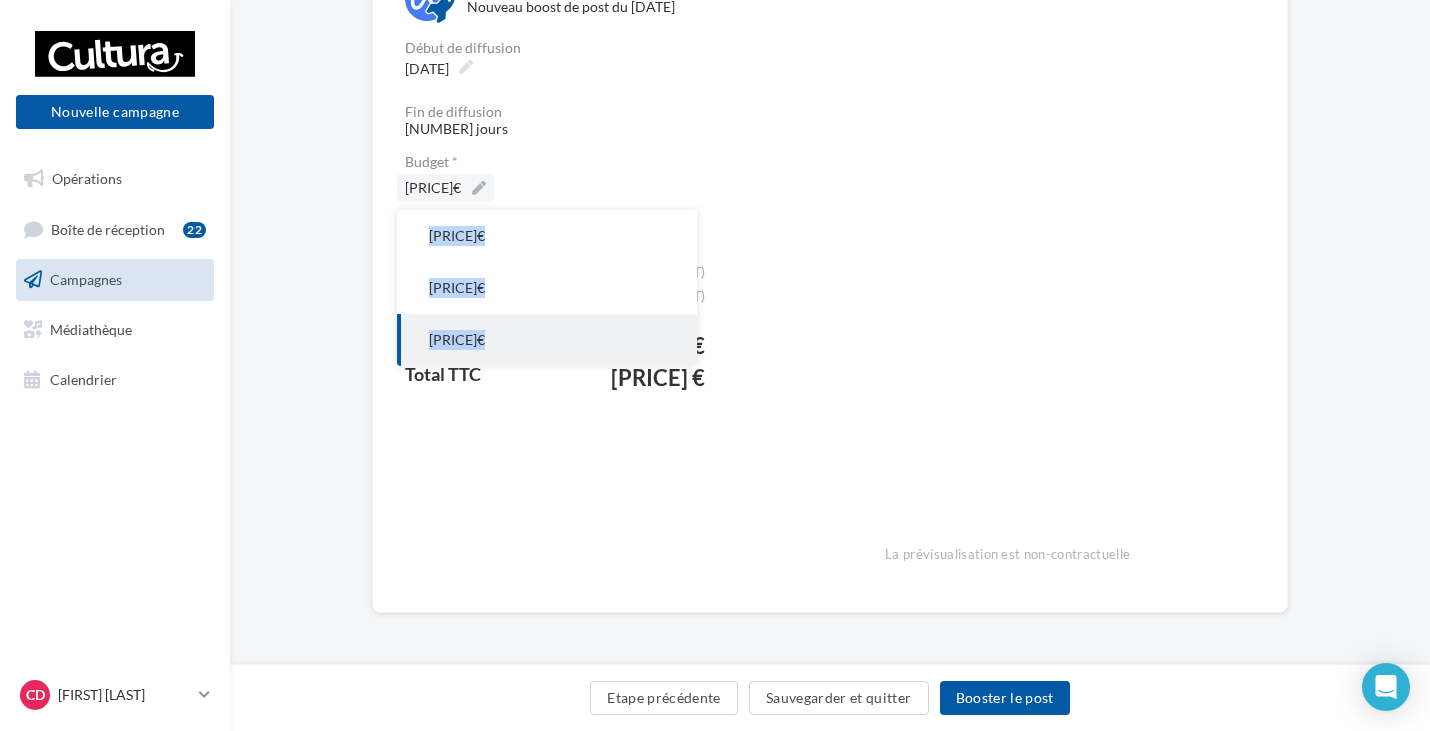 click at bounding box center [479, 188] 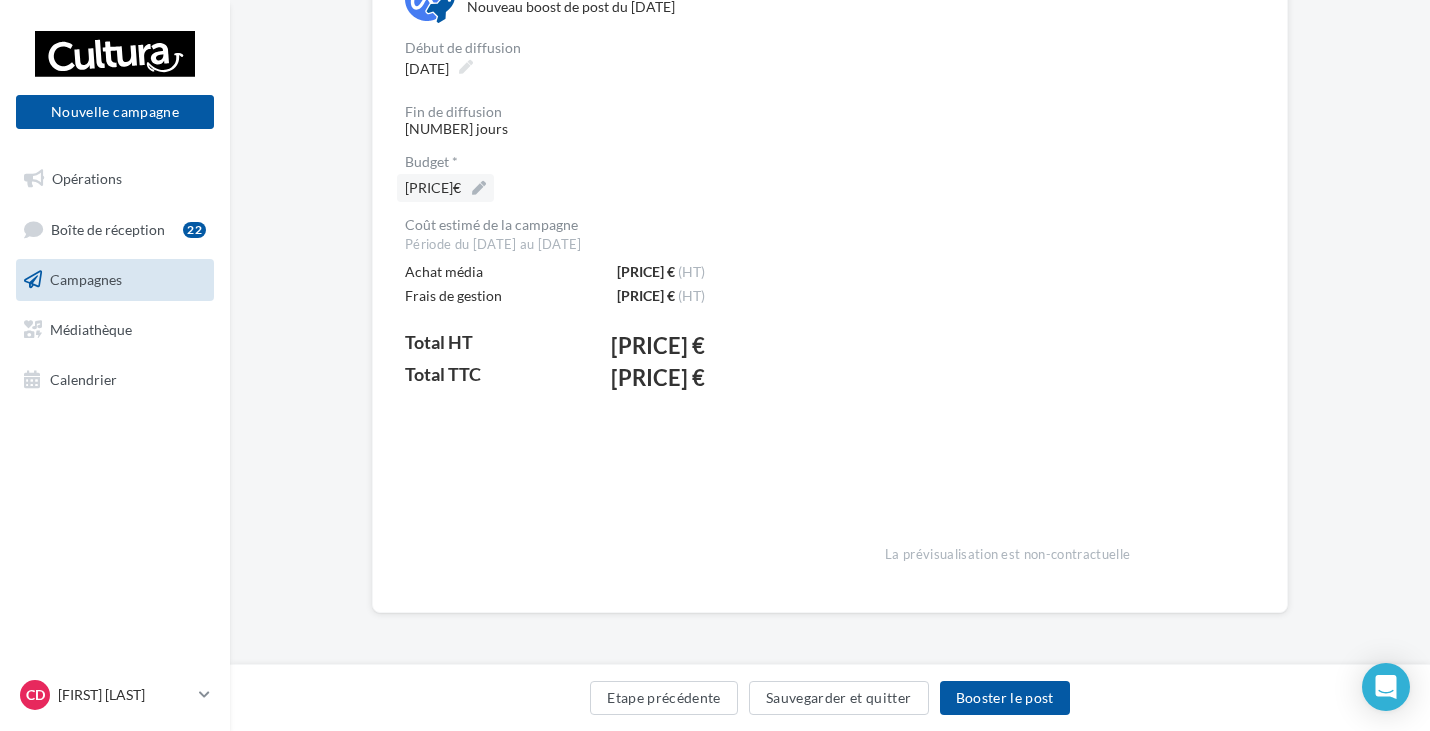 click on "50€" at bounding box center (433, 188) 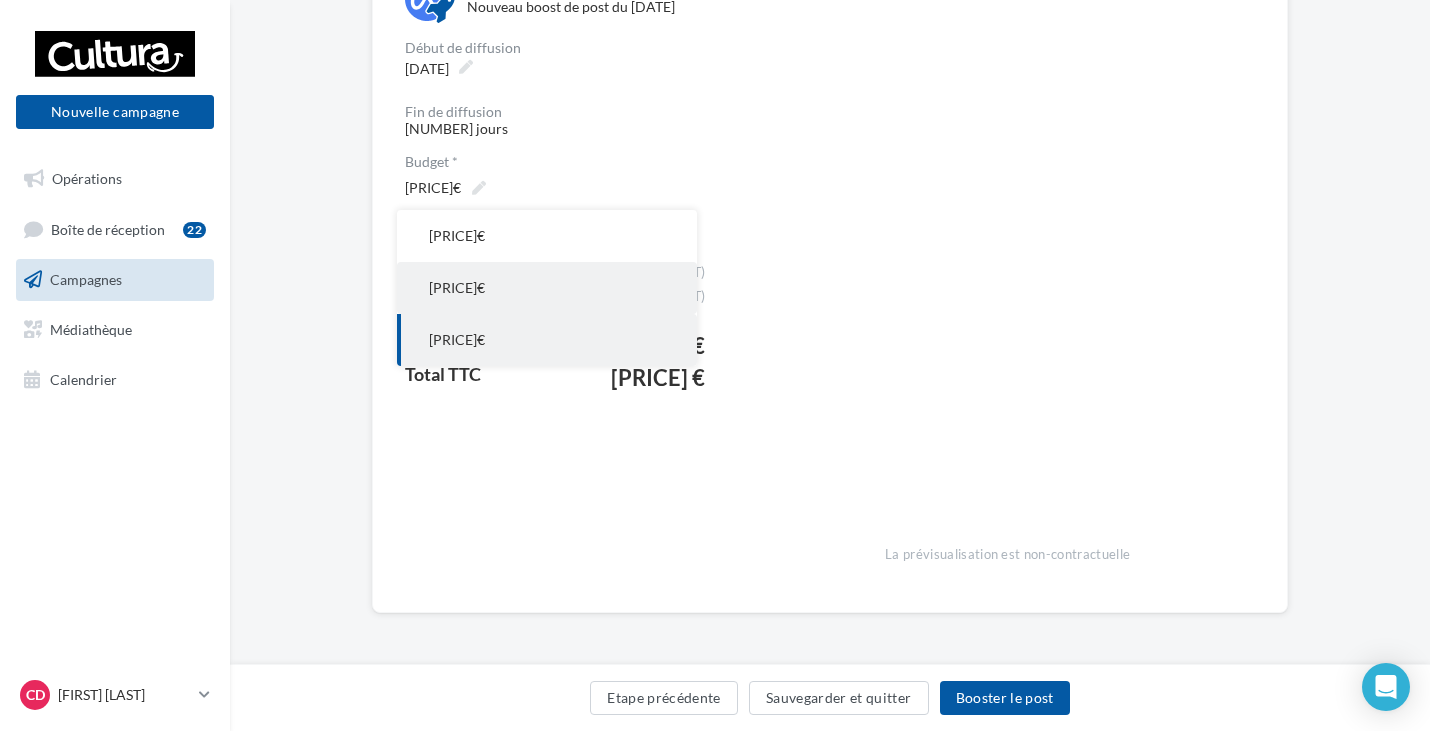 click on "30€" at bounding box center (457, 235) 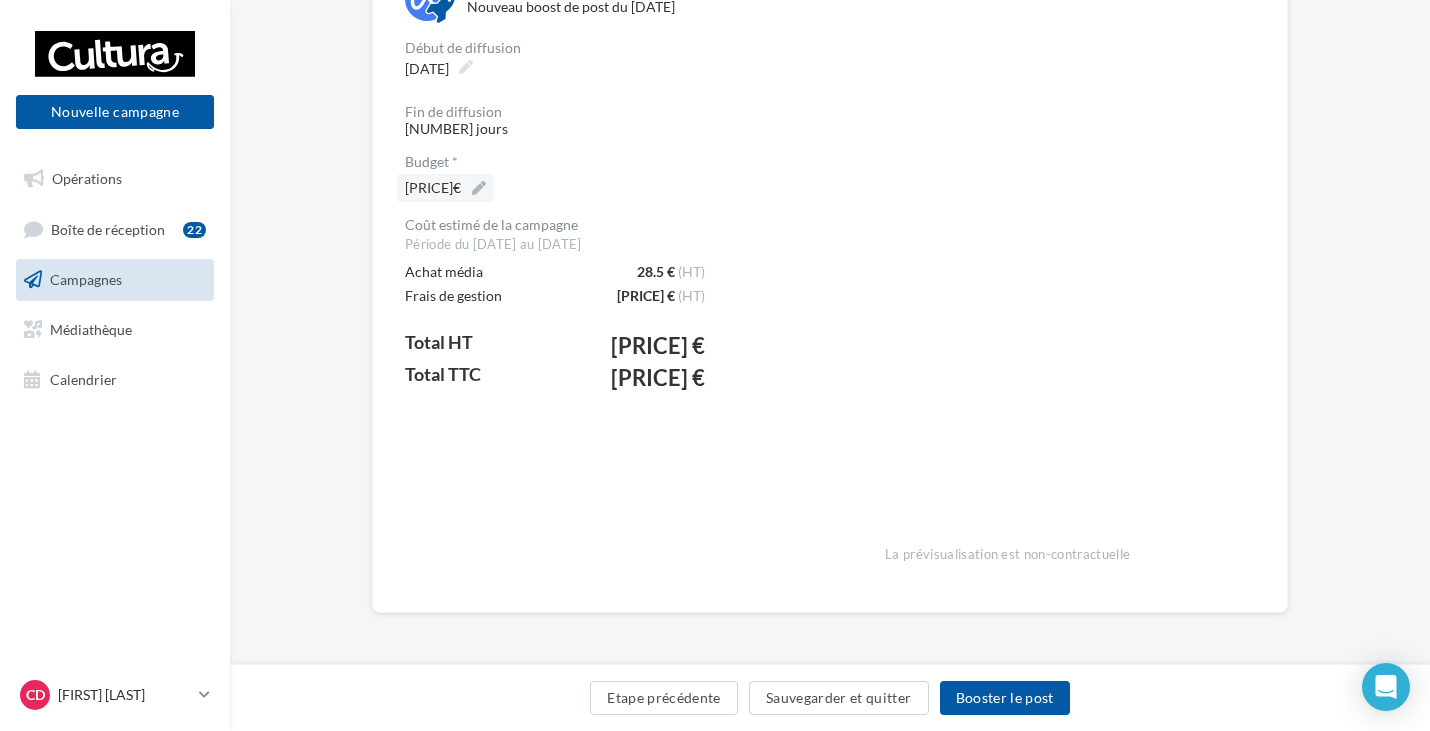 click at bounding box center [479, 188] 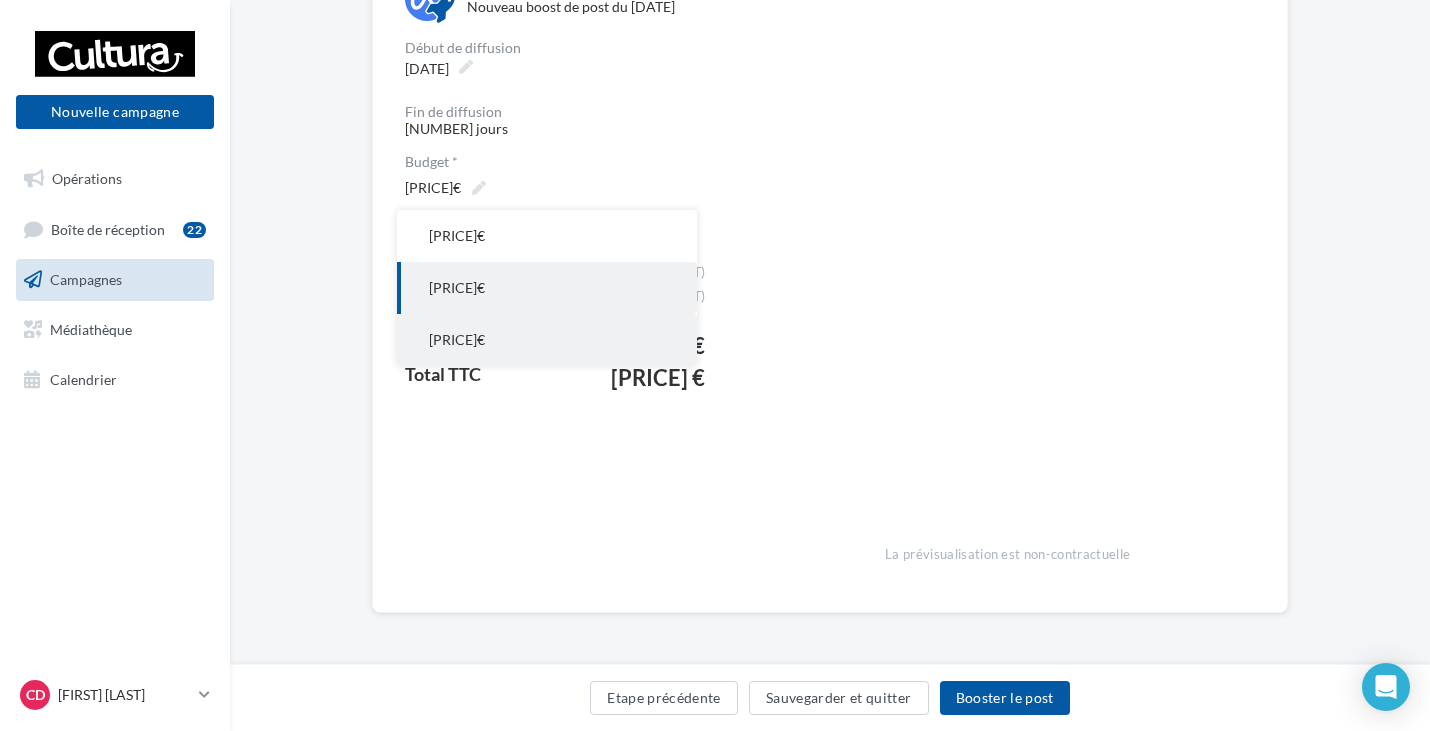 click on "50€" at bounding box center (457, 235) 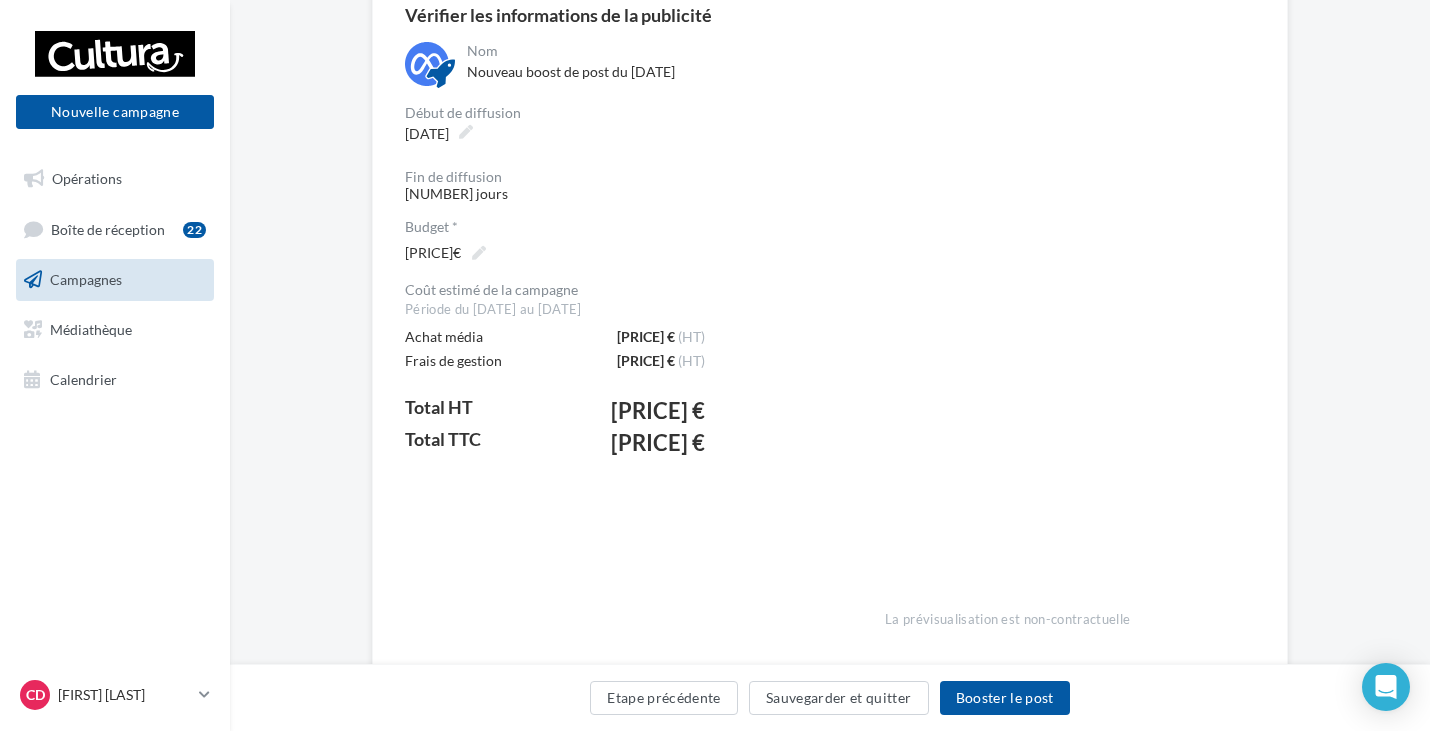 scroll, scrollTop: 162, scrollLeft: 0, axis: vertical 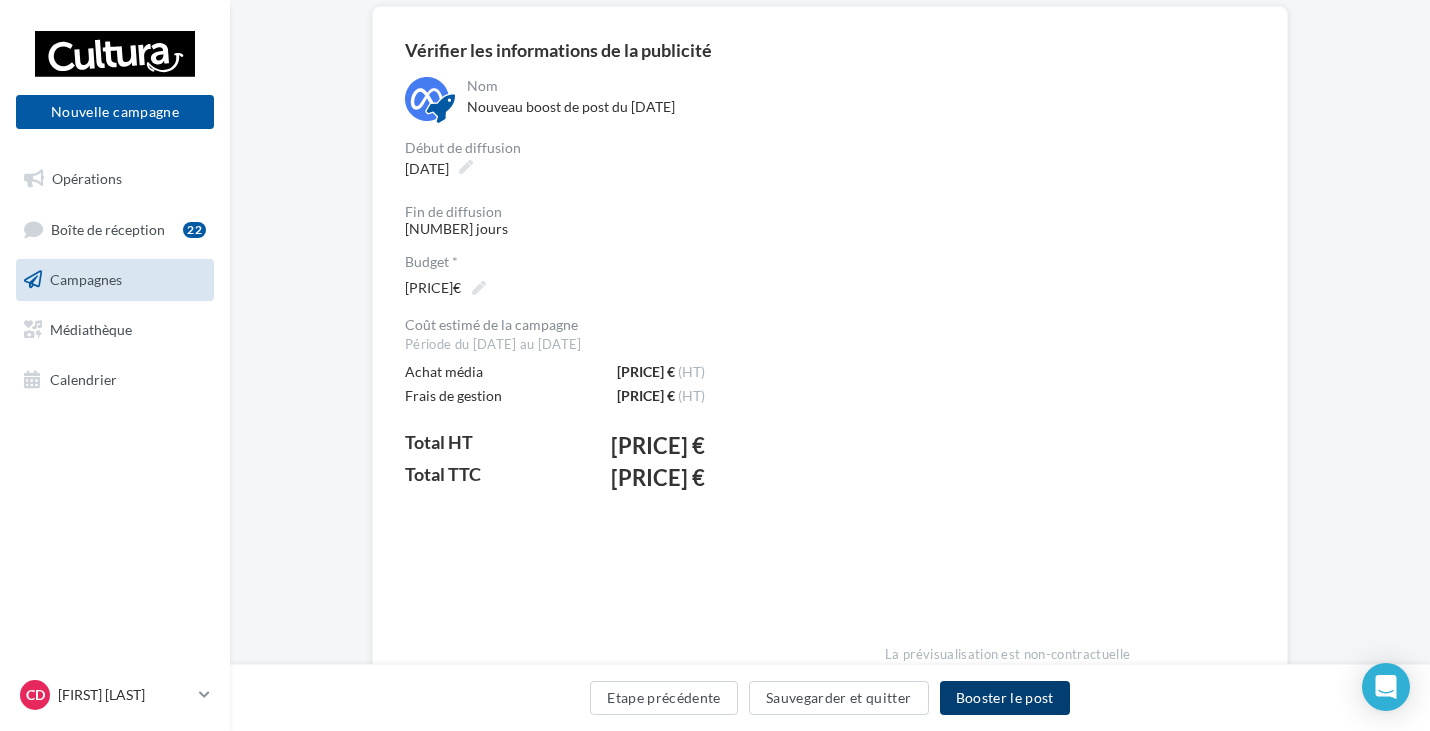 click on "Booster le post" at bounding box center (1005, 698) 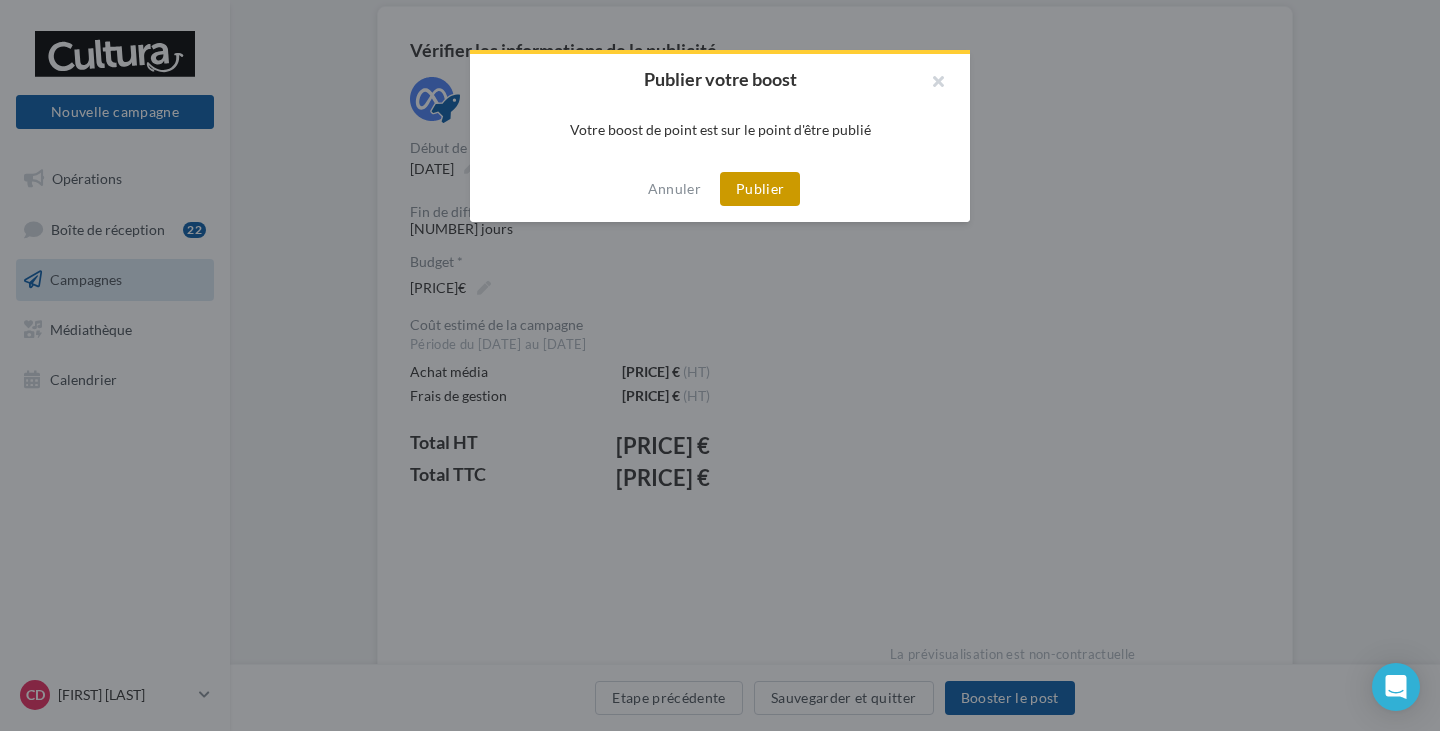 click on "Publier" at bounding box center [760, 189] 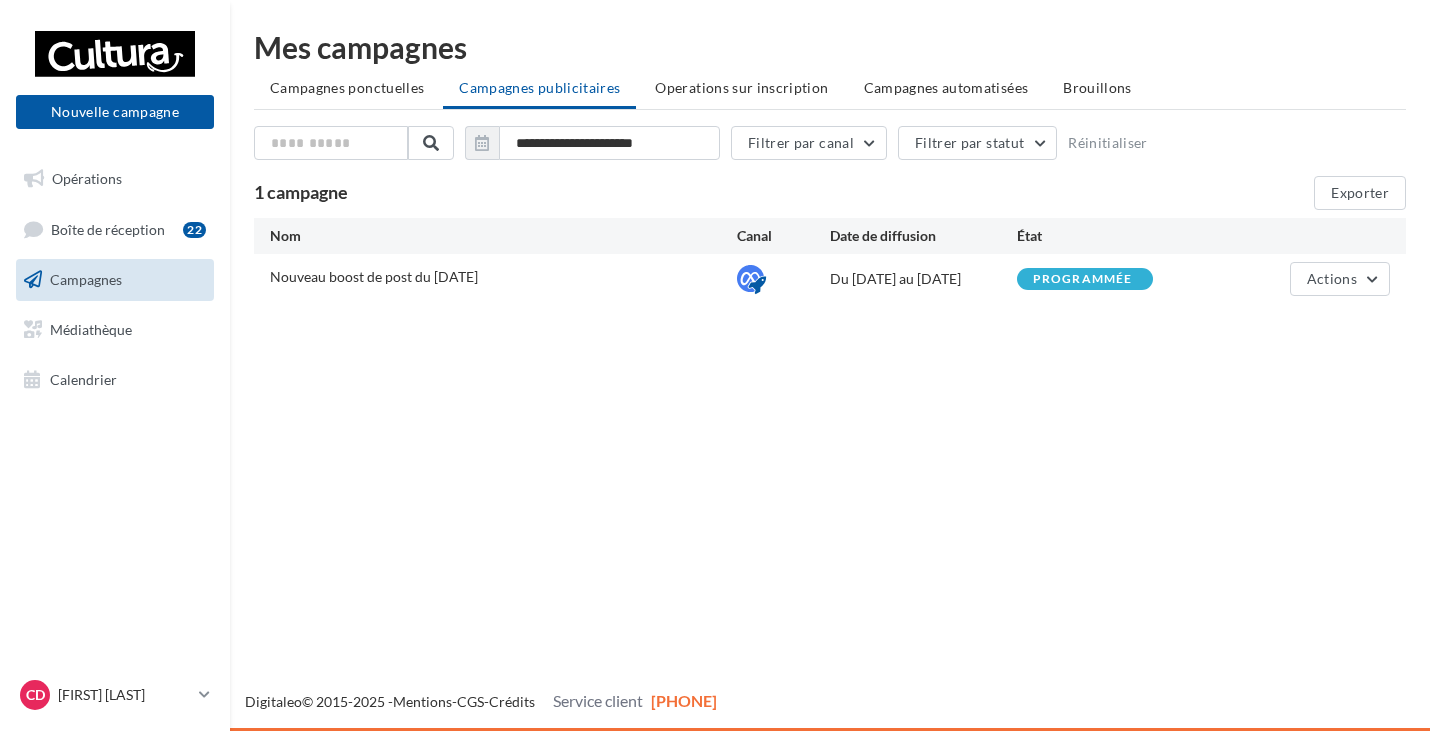 scroll, scrollTop: 0, scrollLeft: 0, axis: both 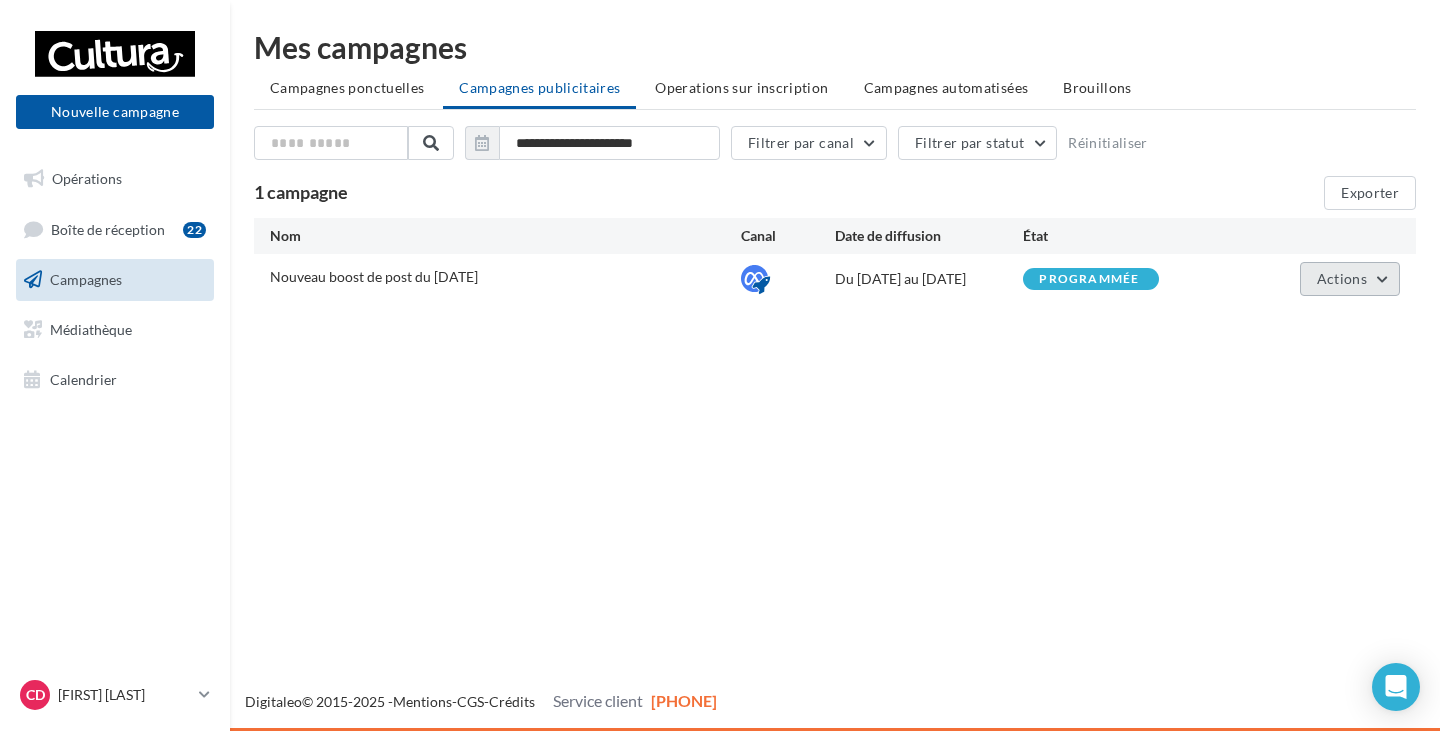 click on "Actions" at bounding box center (1342, 278) 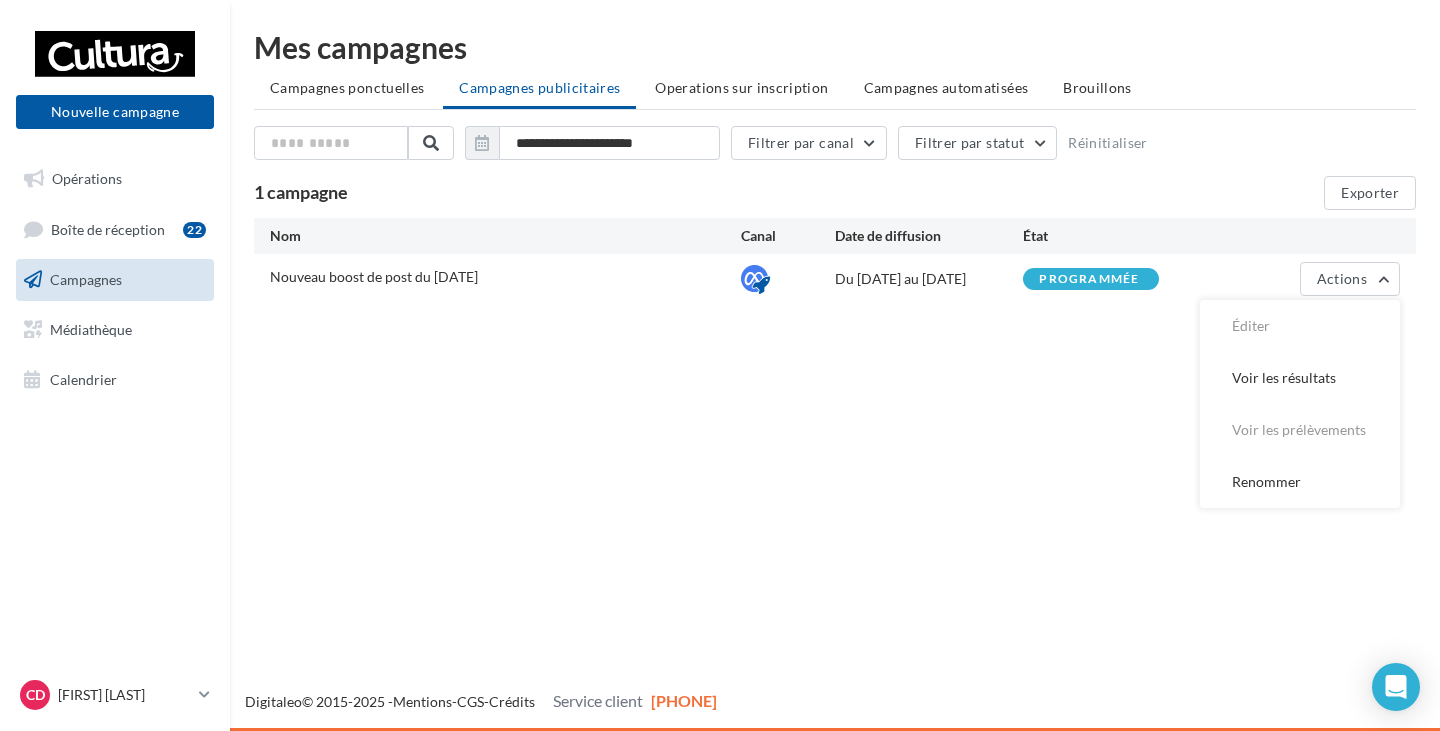 click on "Du [DATE] au [DATE]" at bounding box center (929, 279) 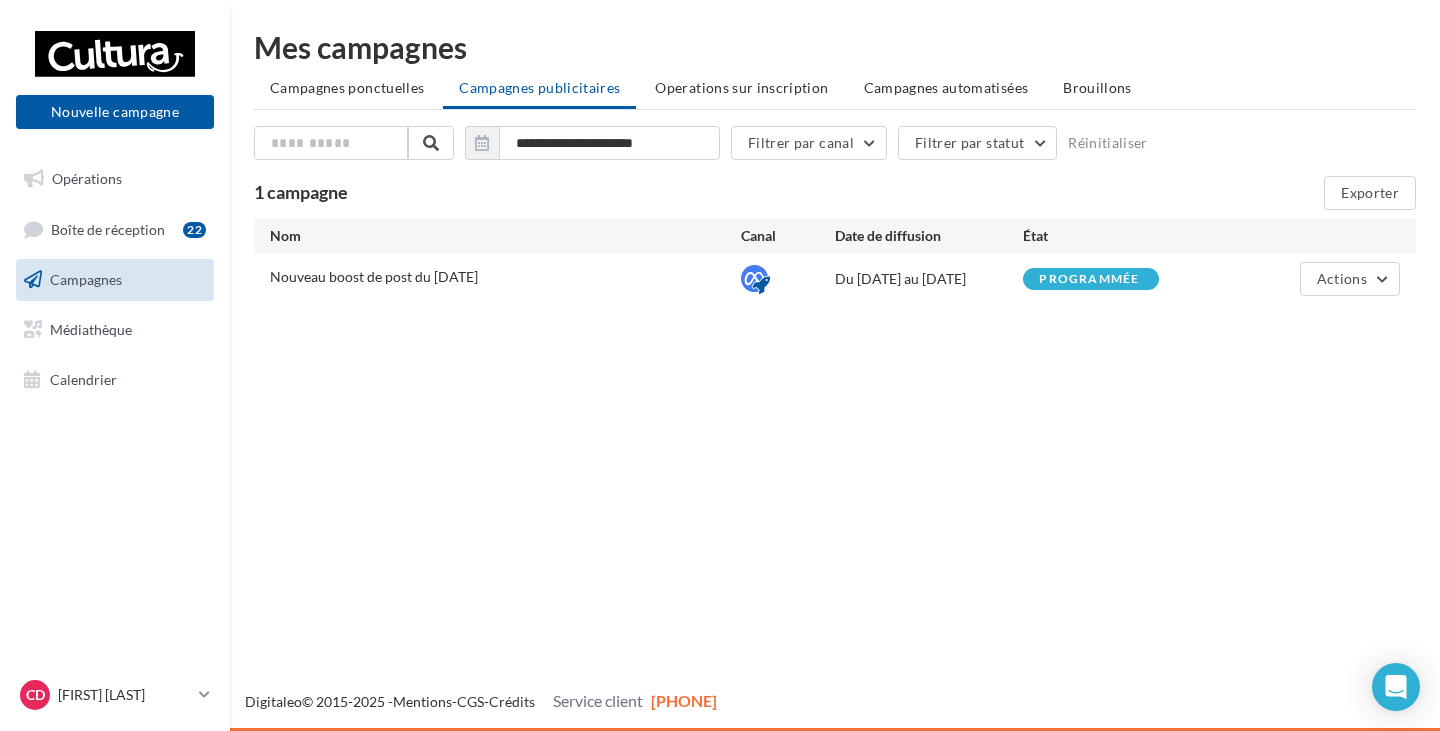 click at bounding box center (755, 278) 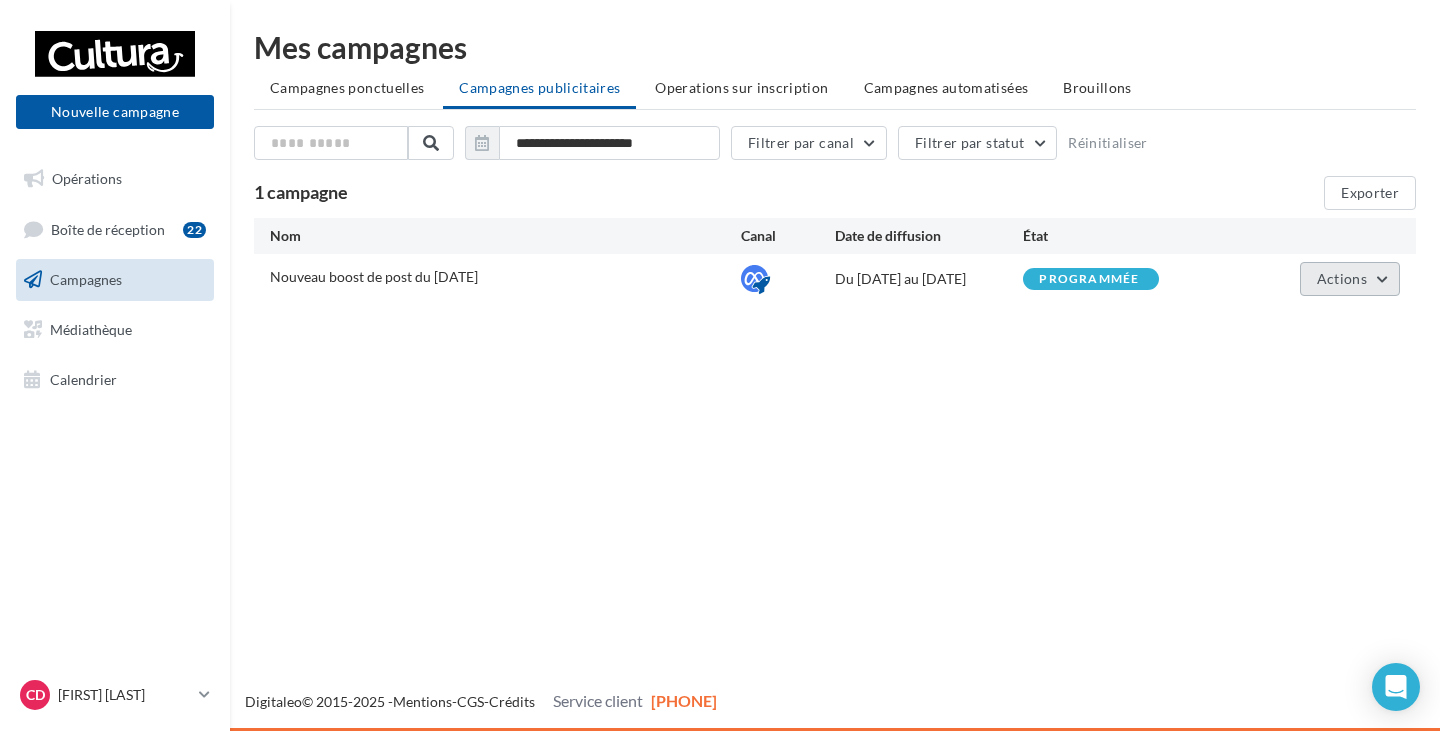 click on "Actions" at bounding box center (1350, 279) 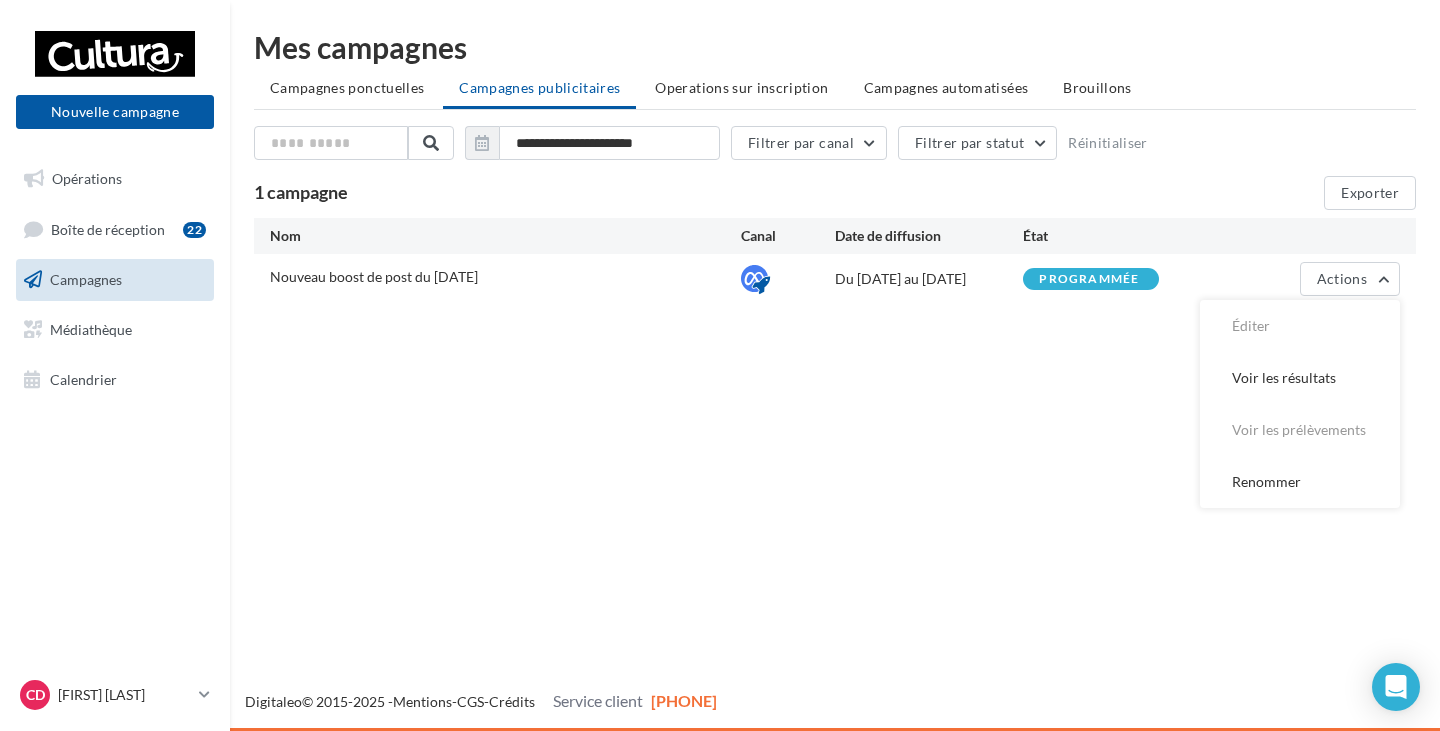 click on "Nouvelle campagne
Nouvelle campagne
Opérations
Boîte de réception
22
Campagnes
Médiathèque
Calendrier" at bounding box center (720, 365) 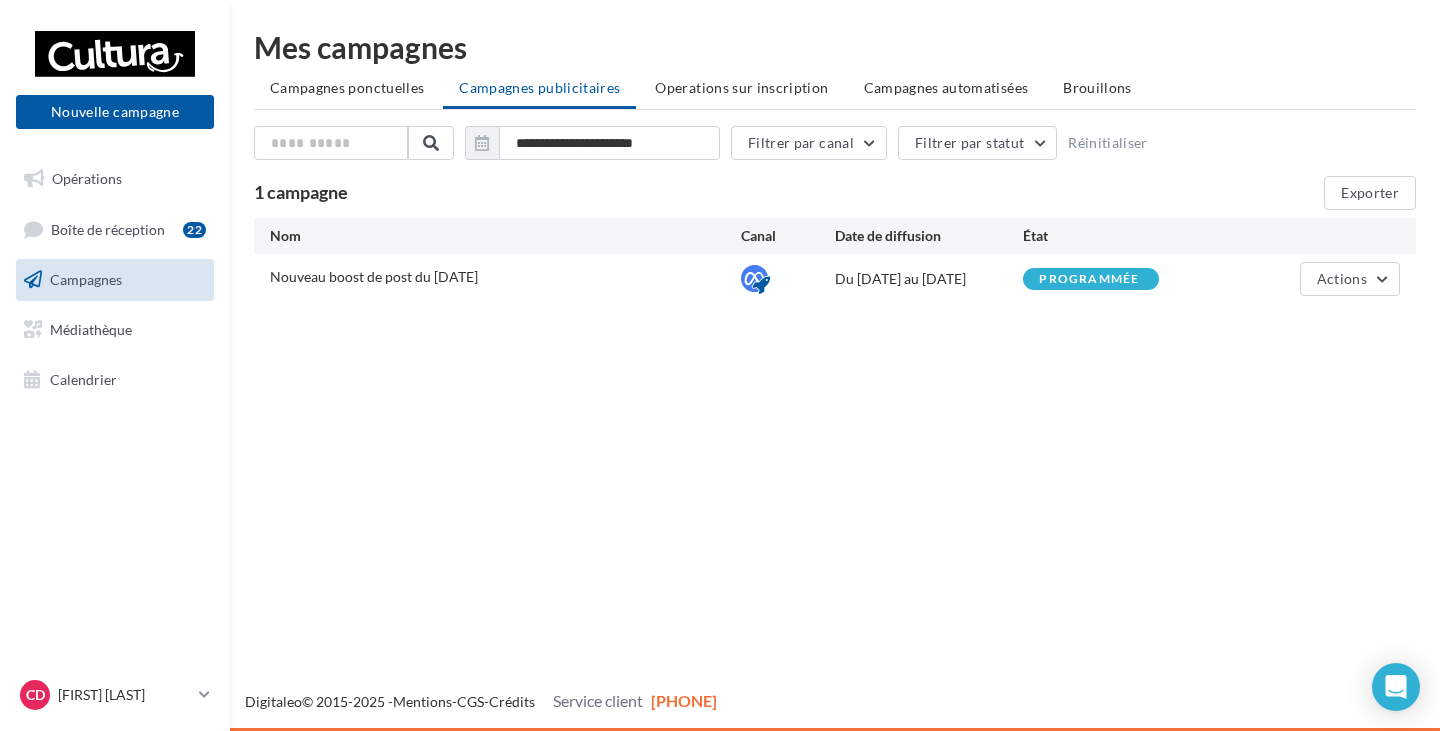 click on "Nom
Canal
Date de diffusion
État" at bounding box center (835, 236) 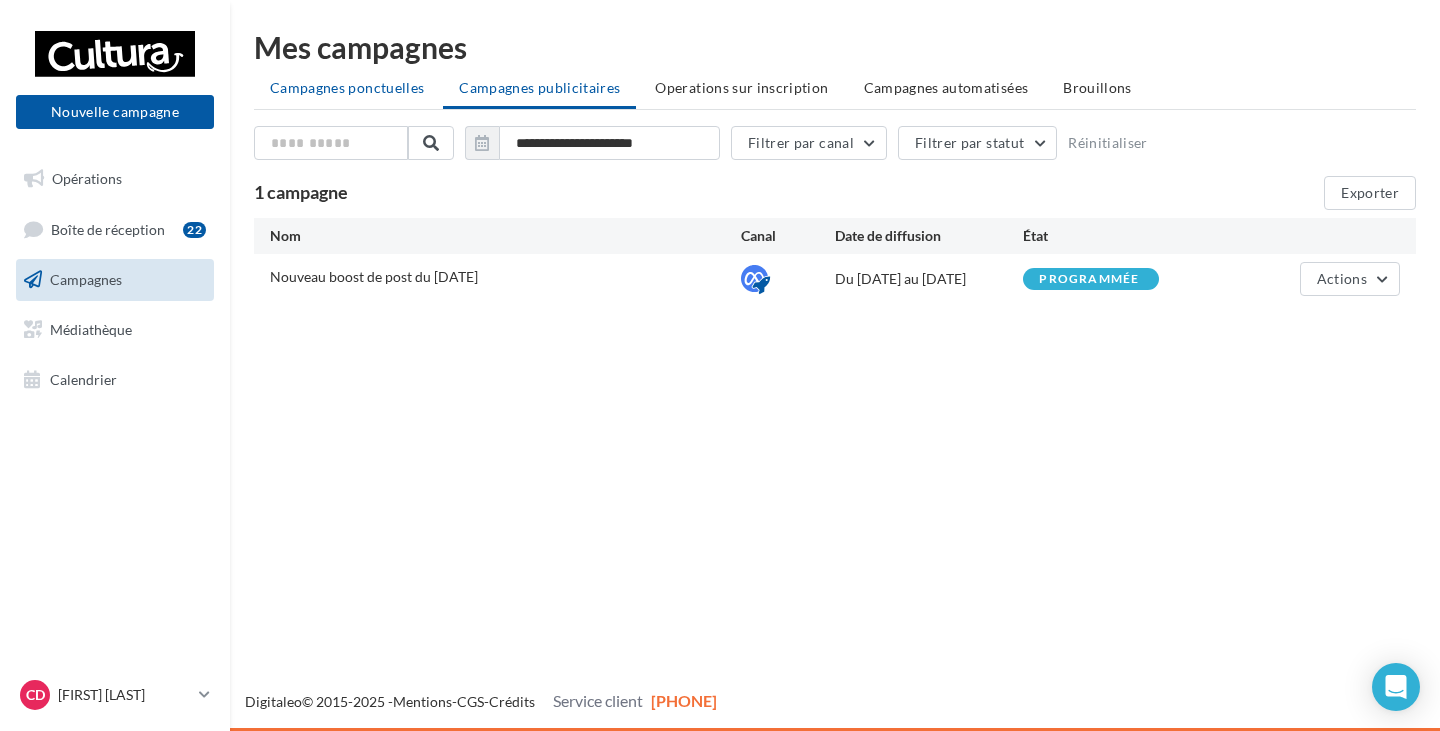 click on "Campagnes ponctuelles" at bounding box center (347, 88) 